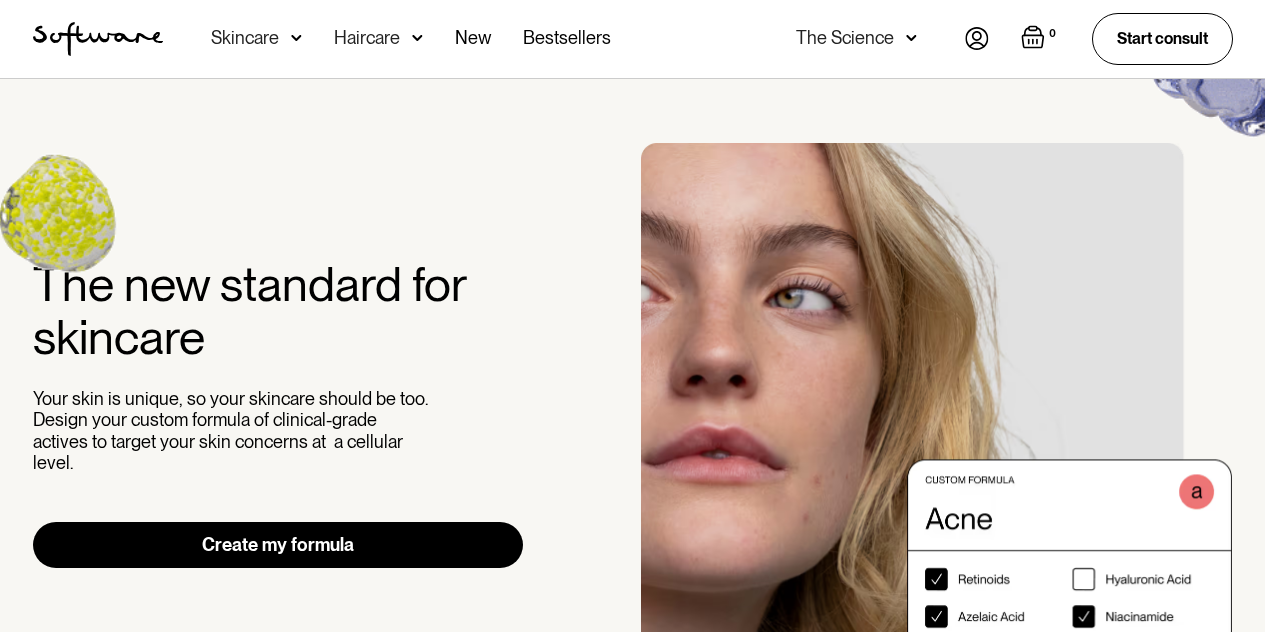 scroll, scrollTop: 0, scrollLeft: 0, axis: both 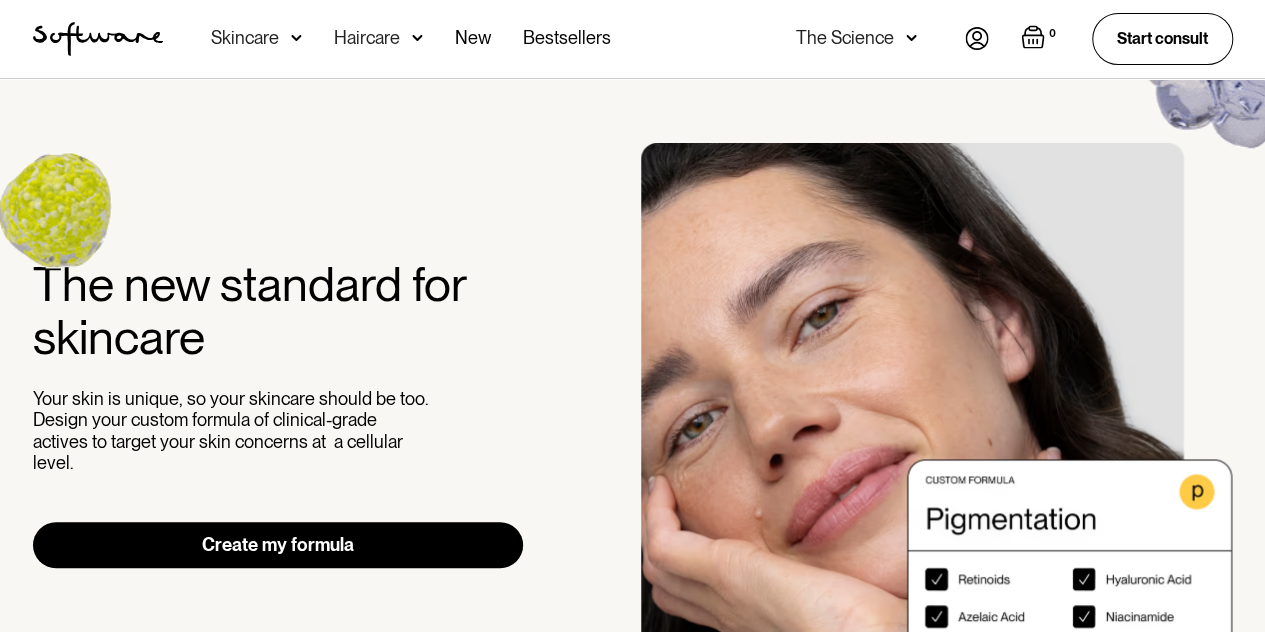 click at bounding box center (296, 38) 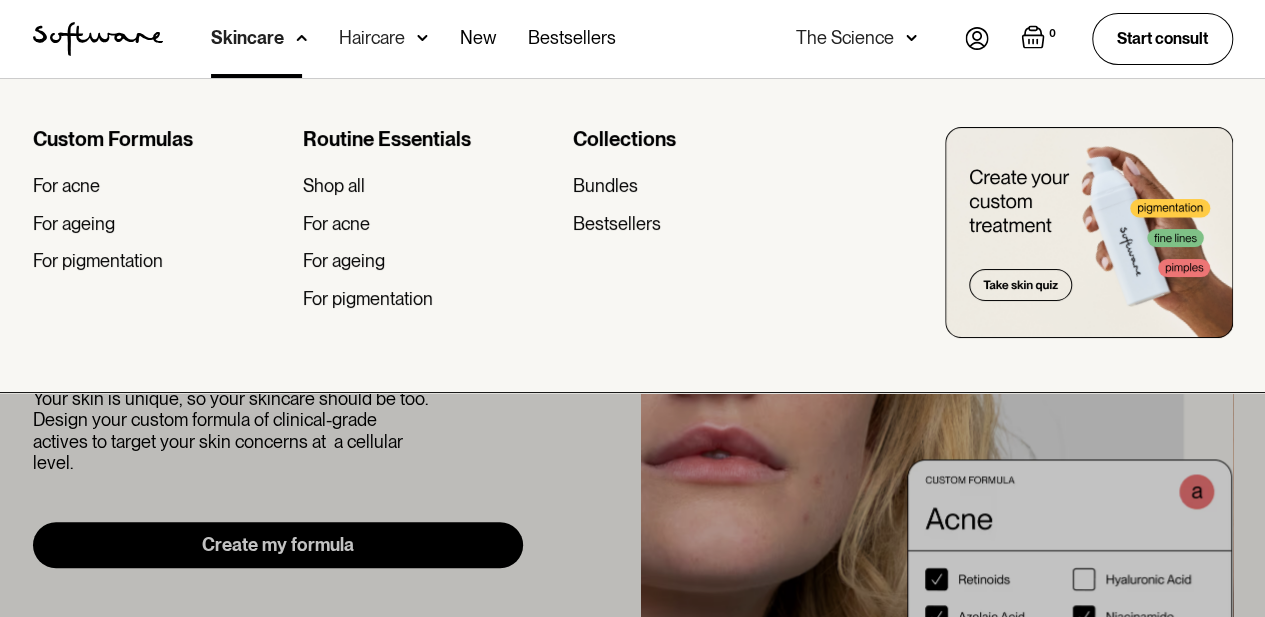 click at bounding box center (977, 38) 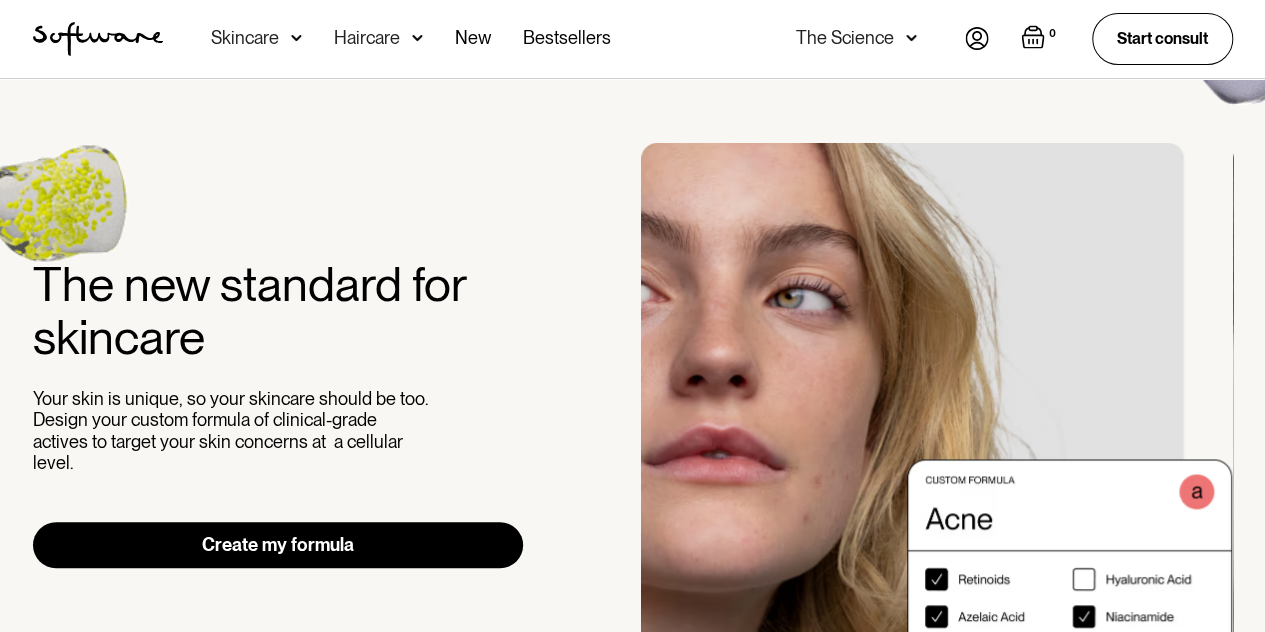 click at bounding box center (977, 38) 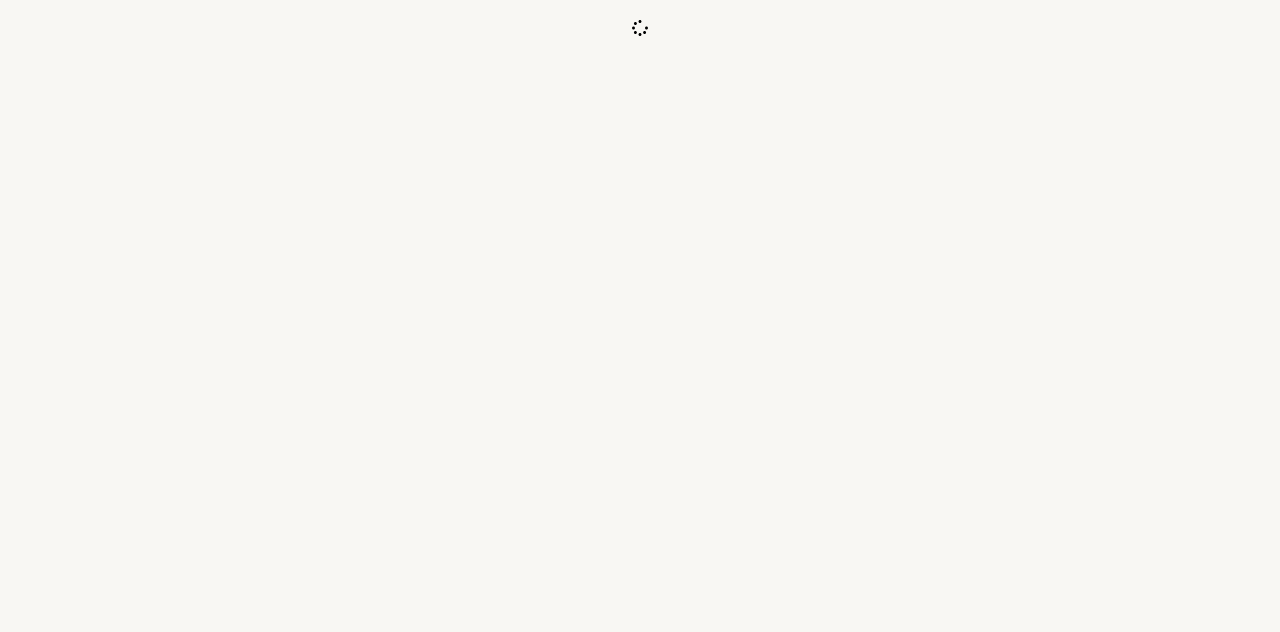 scroll, scrollTop: 0, scrollLeft: 0, axis: both 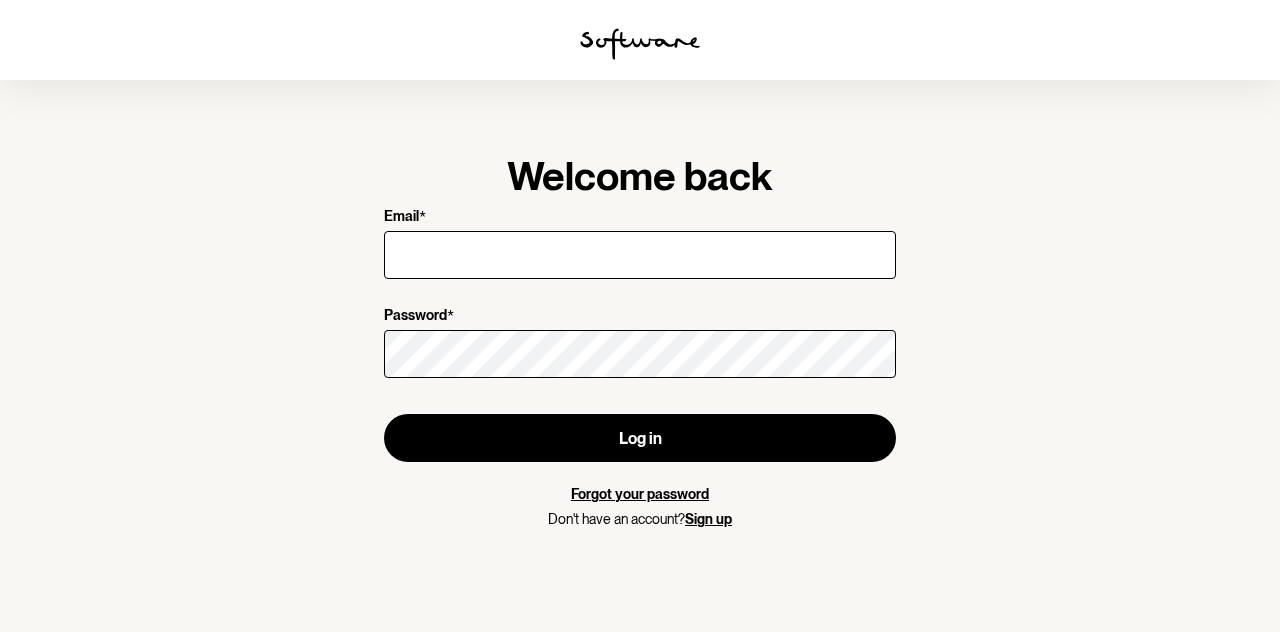 click on "Email *" at bounding box center (640, 255) 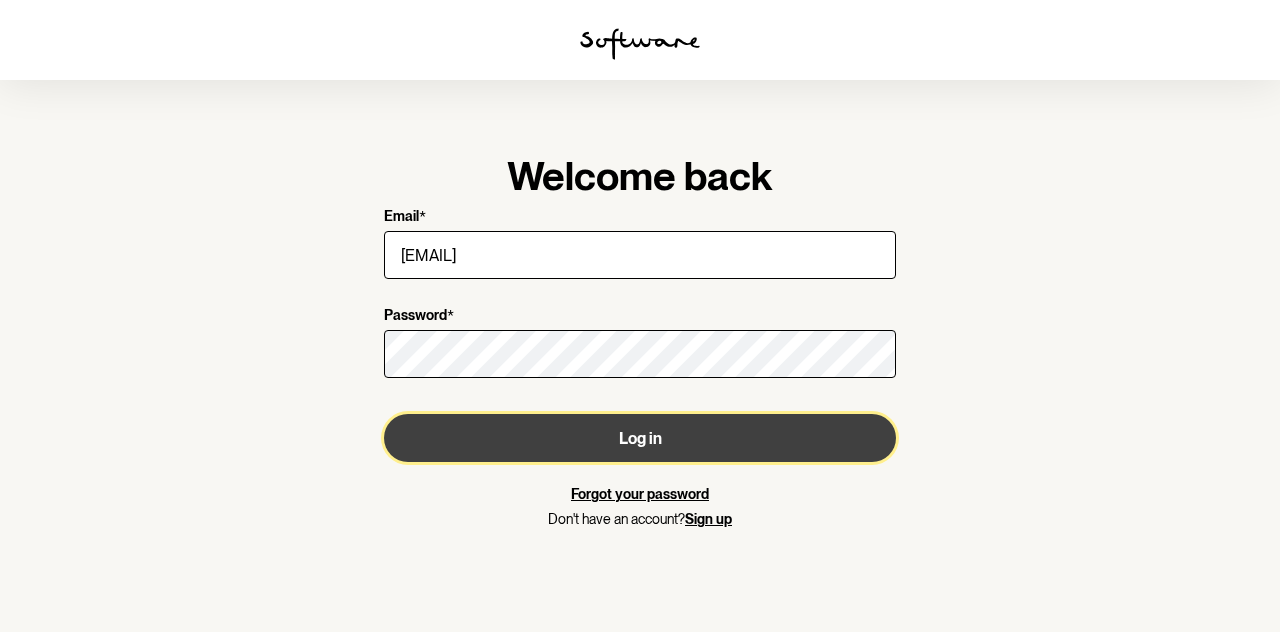 click on "Log in" at bounding box center [640, 438] 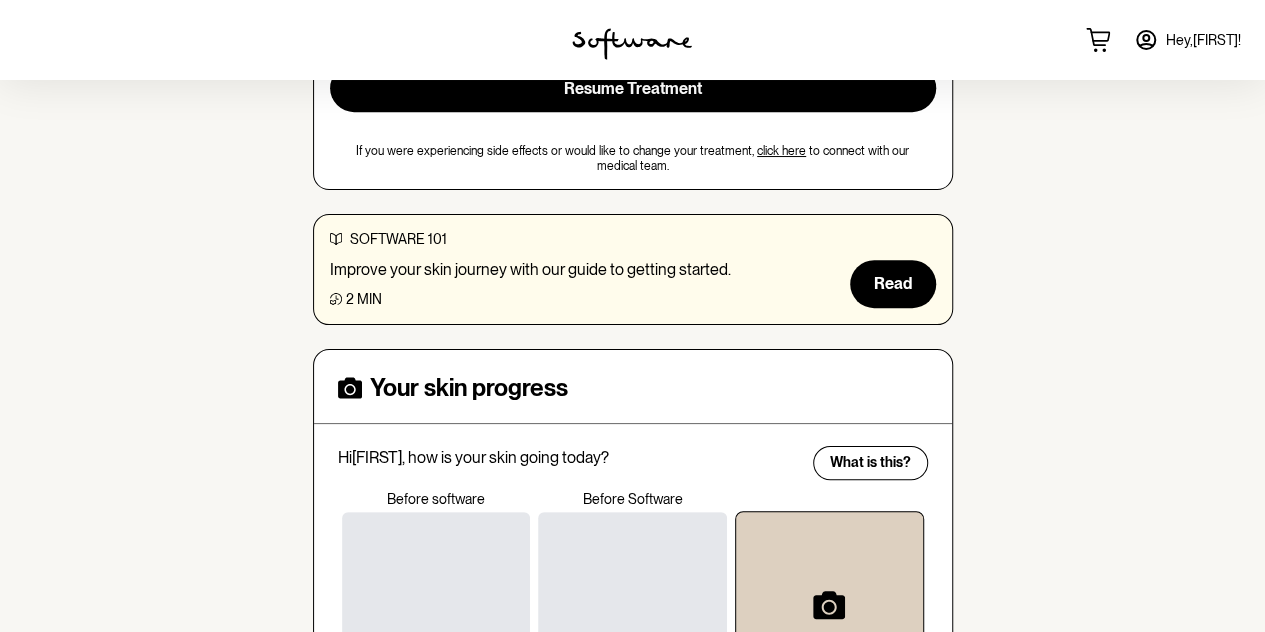 scroll, scrollTop: 402, scrollLeft: 0, axis: vertical 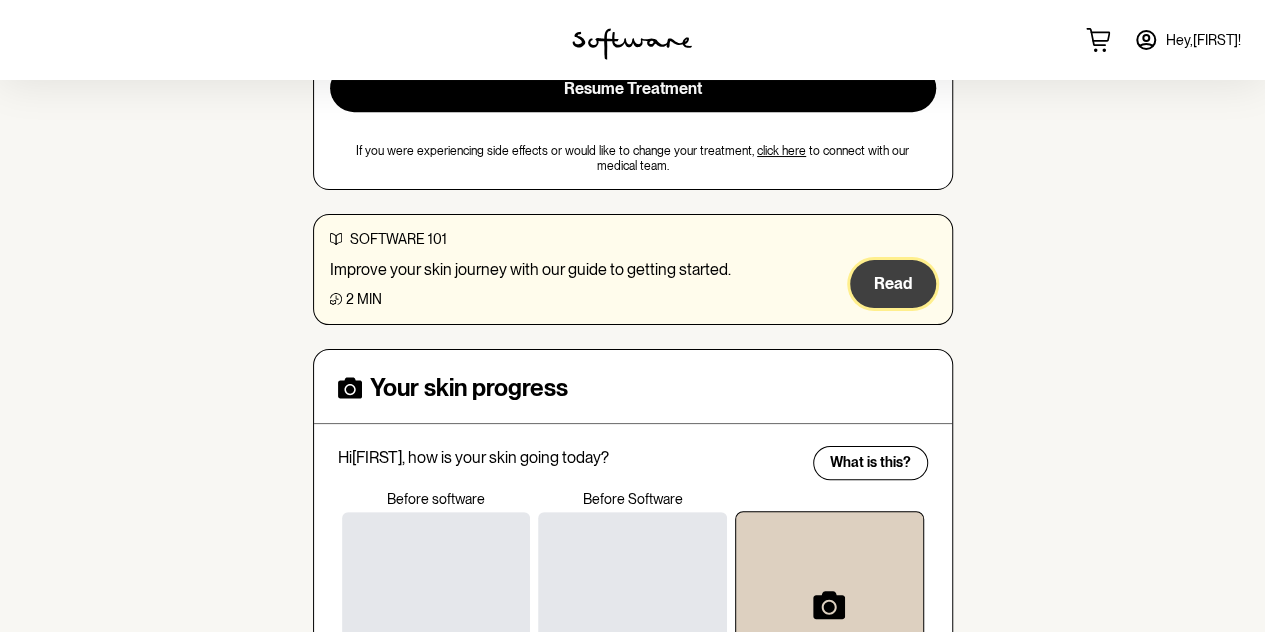 click on "Read" at bounding box center (893, 284) 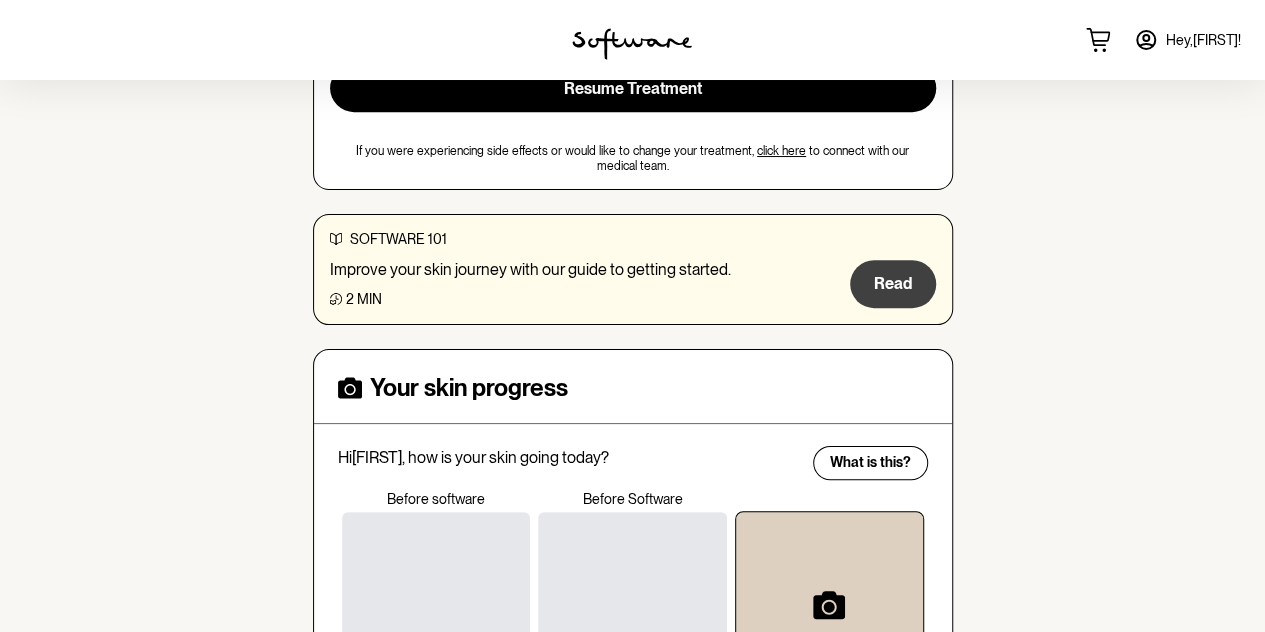 scroll, scrollTop: 0, scrollLeft: 0, axis: both 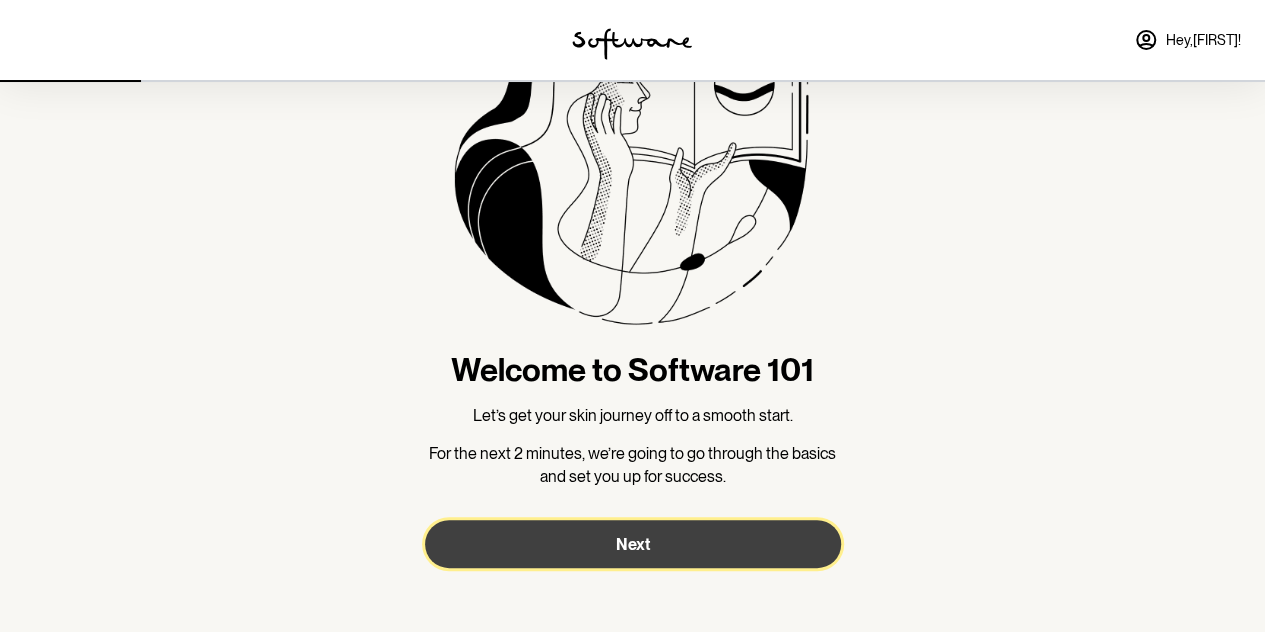 click on "Next" at bounding box center [633, 544] 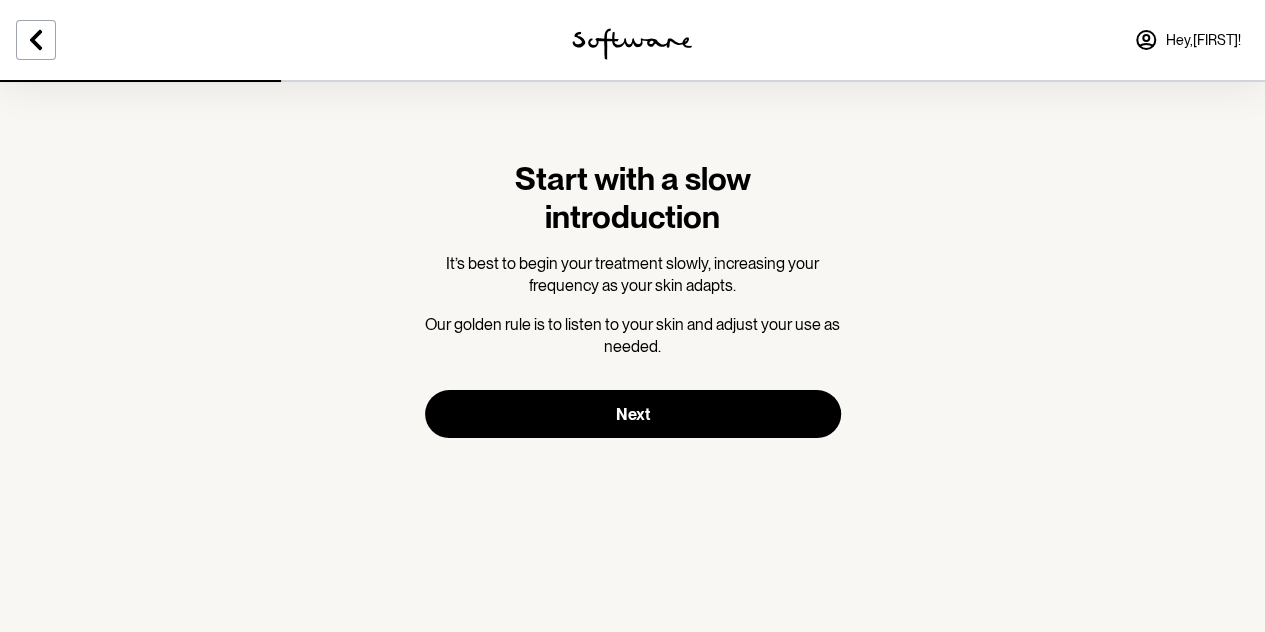 scroll, scrollTop: 136, scrollLeft: 0, axis: vertical 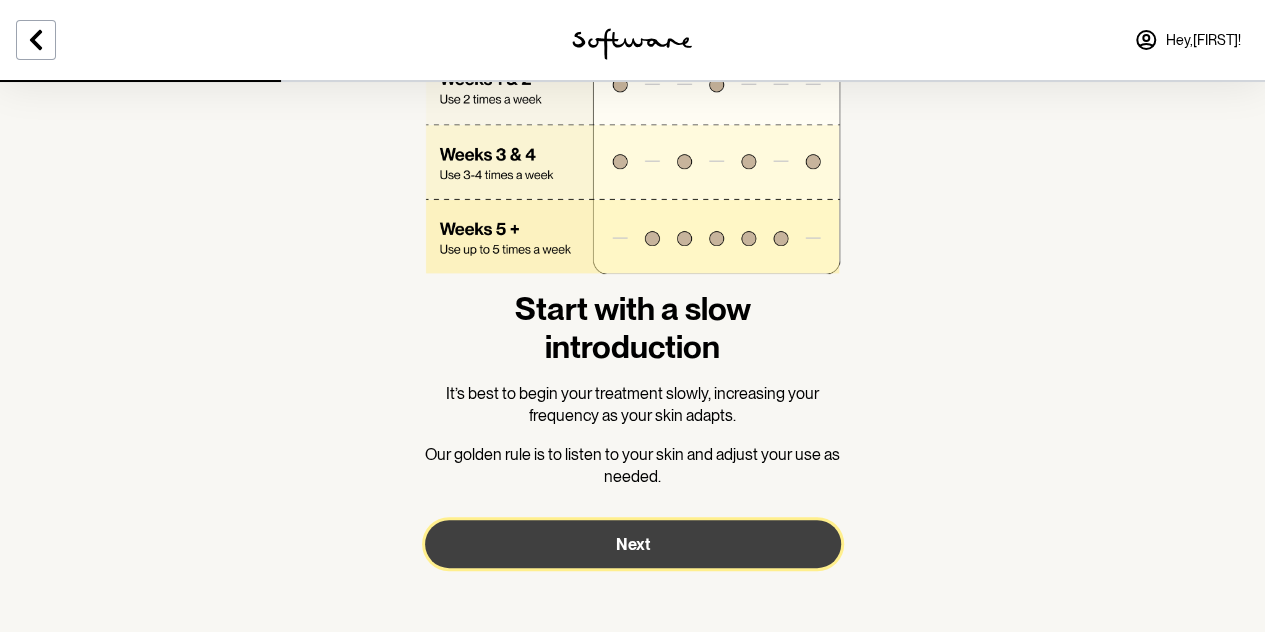 click on "Next" at bounding box center (633, 544) 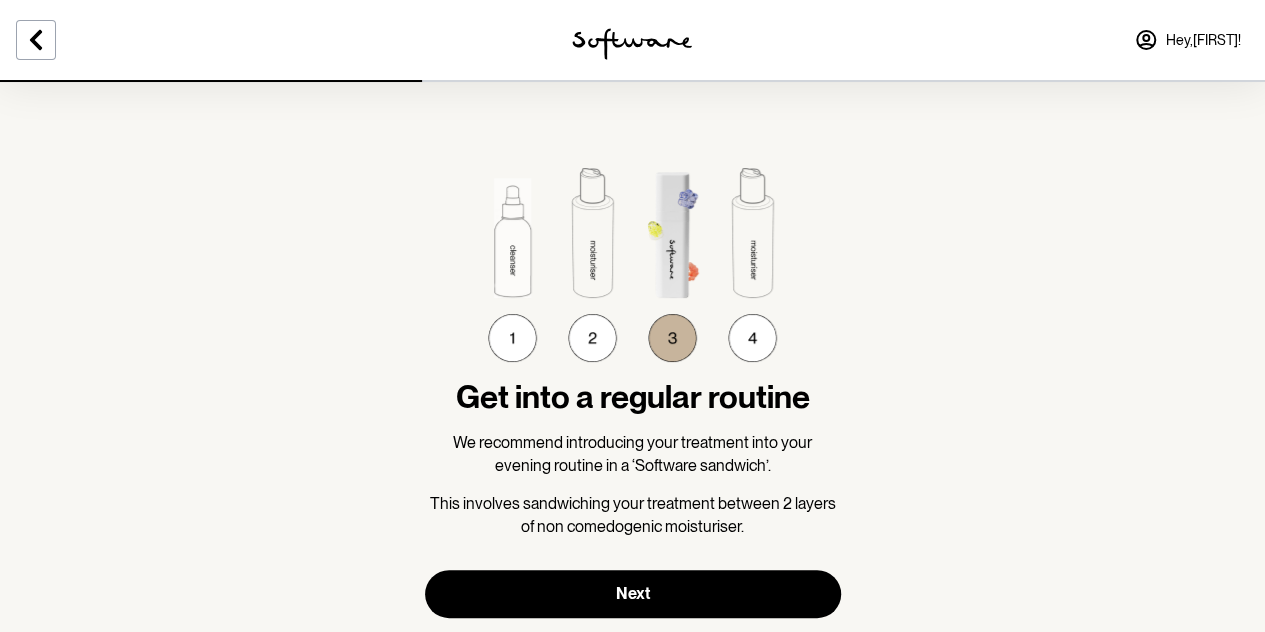 scroll, scrollTop: 50, scrollLeft: 0, axis: vertical 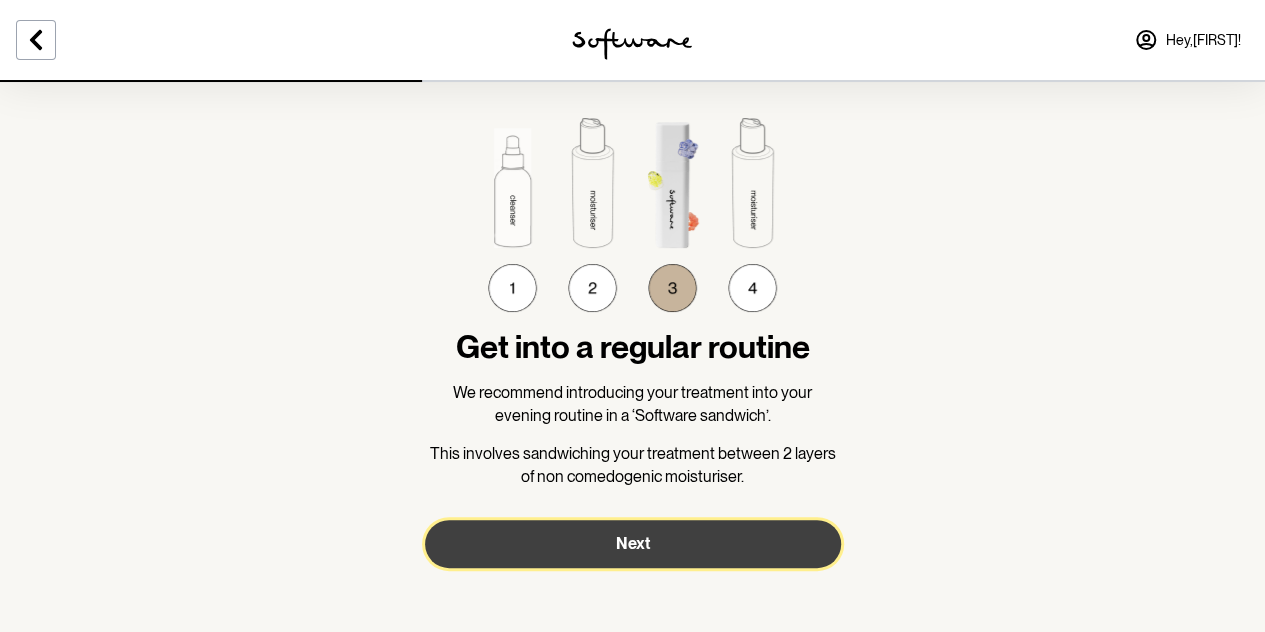 click on "Next" at bounding box center (633, 544) 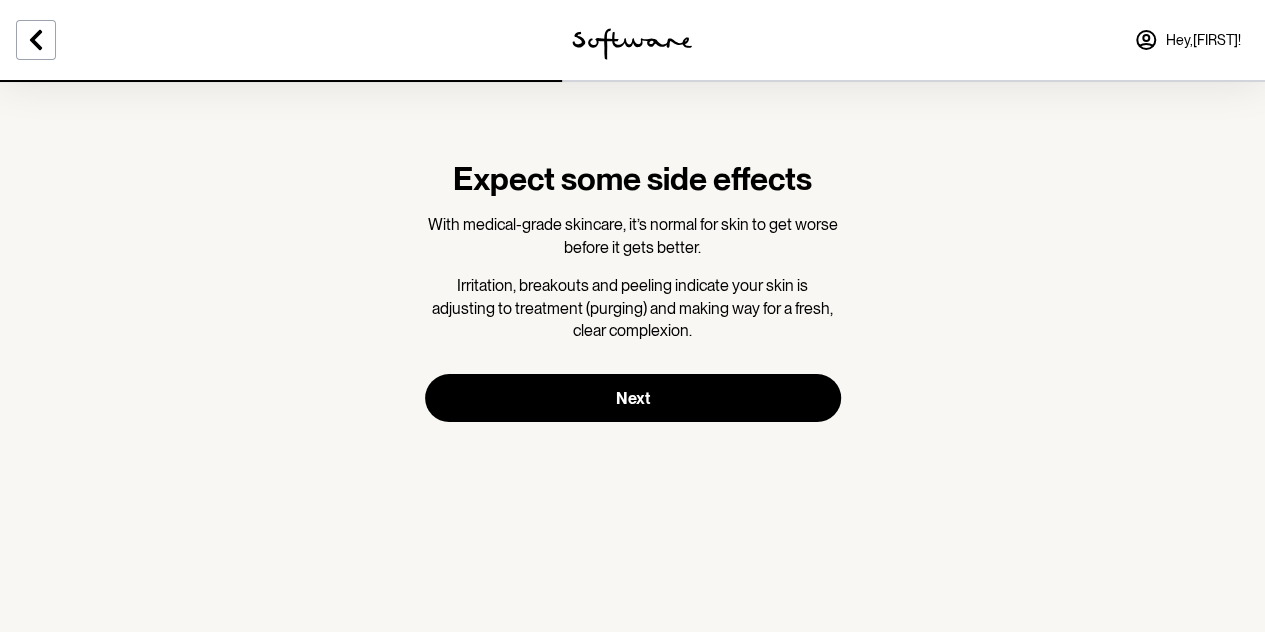 scroll, scrollTop: 64, scrollLeft: 0, axis: vertical 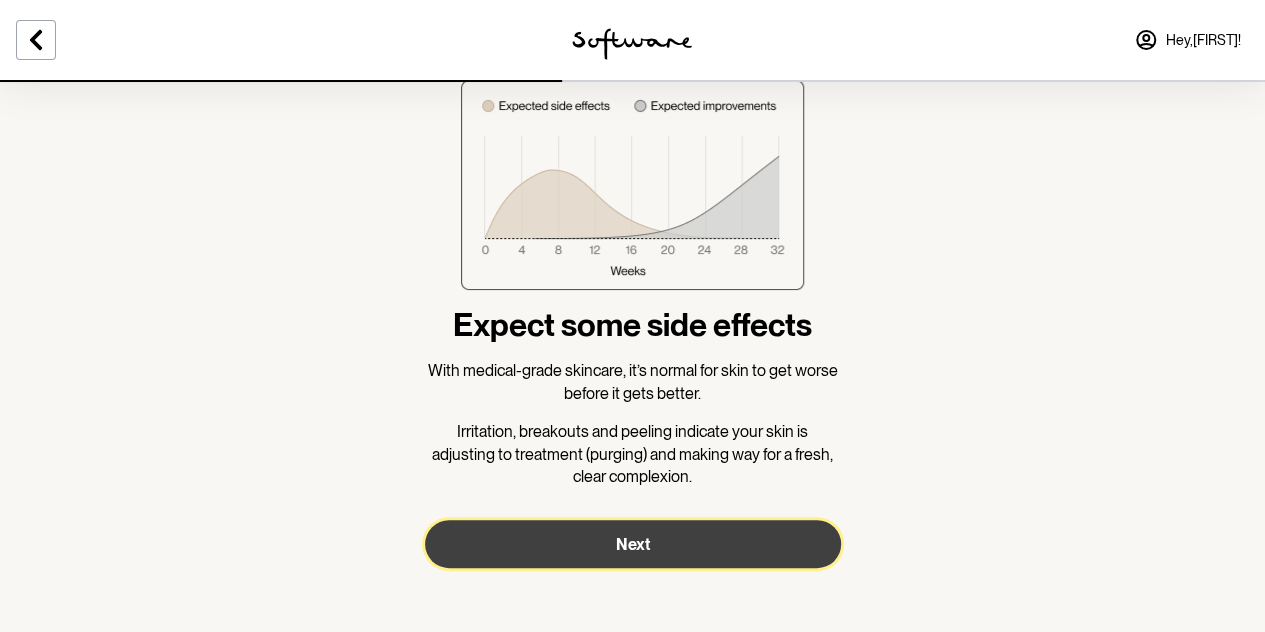 click on "Next" at bounding box center [633, 544] 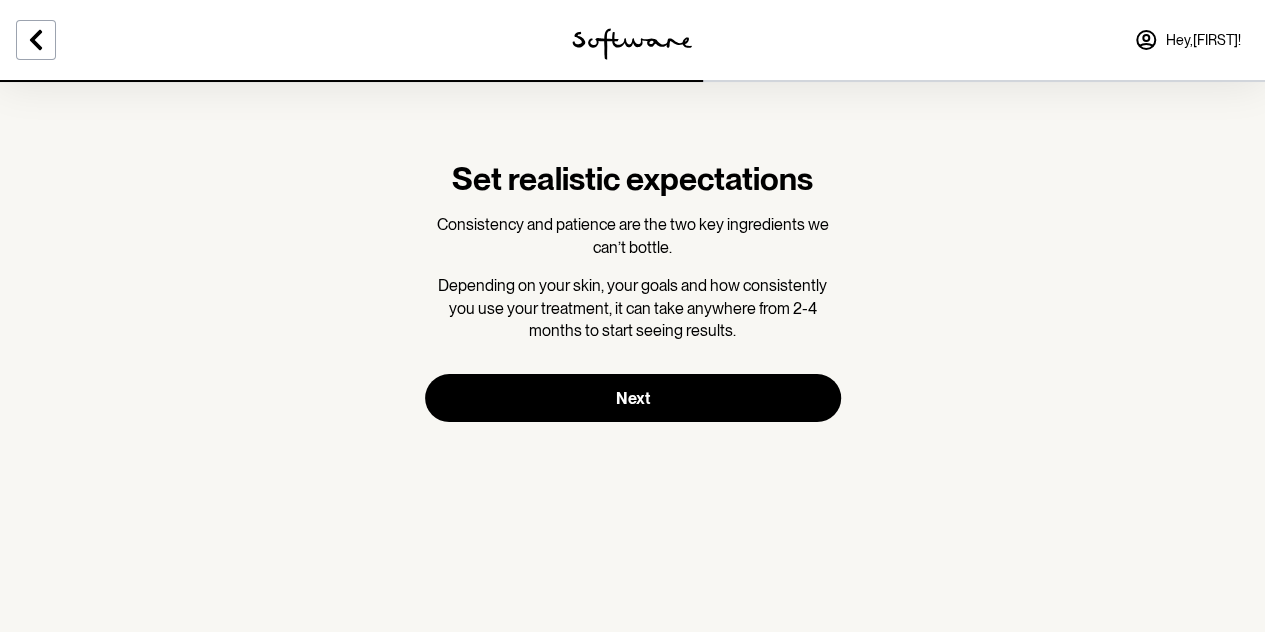scroll, scrollTop: 54, scrollLeft: 0, axis: vertical 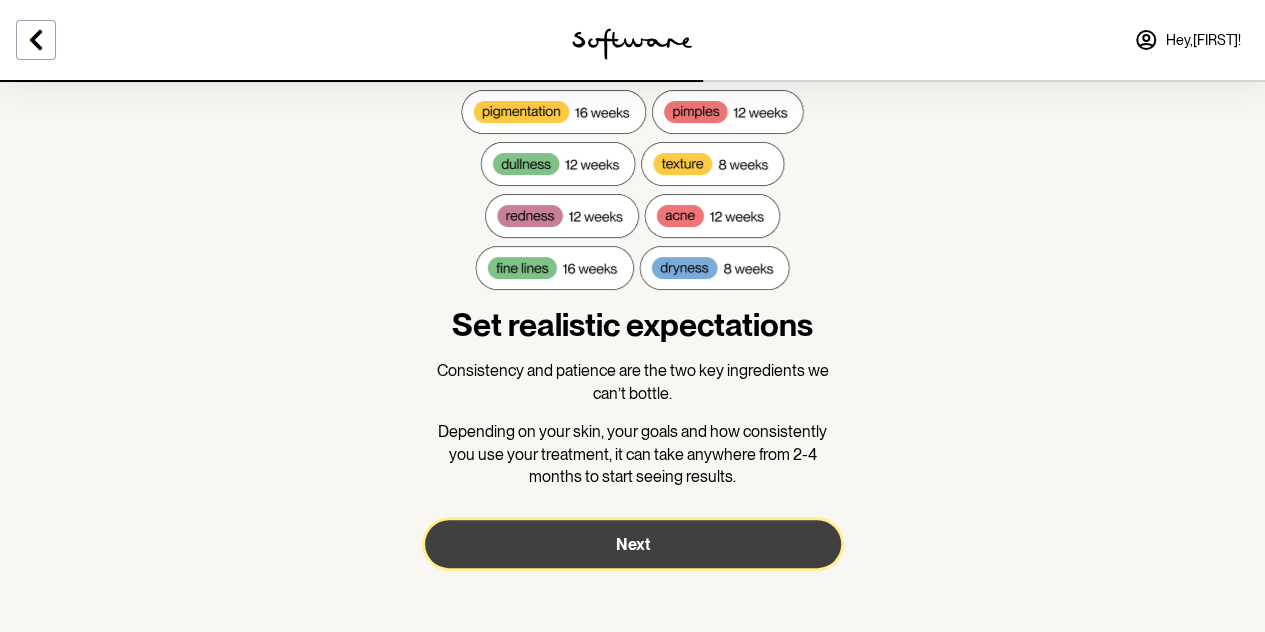 click on "Next" at bounding box center [633, 544] 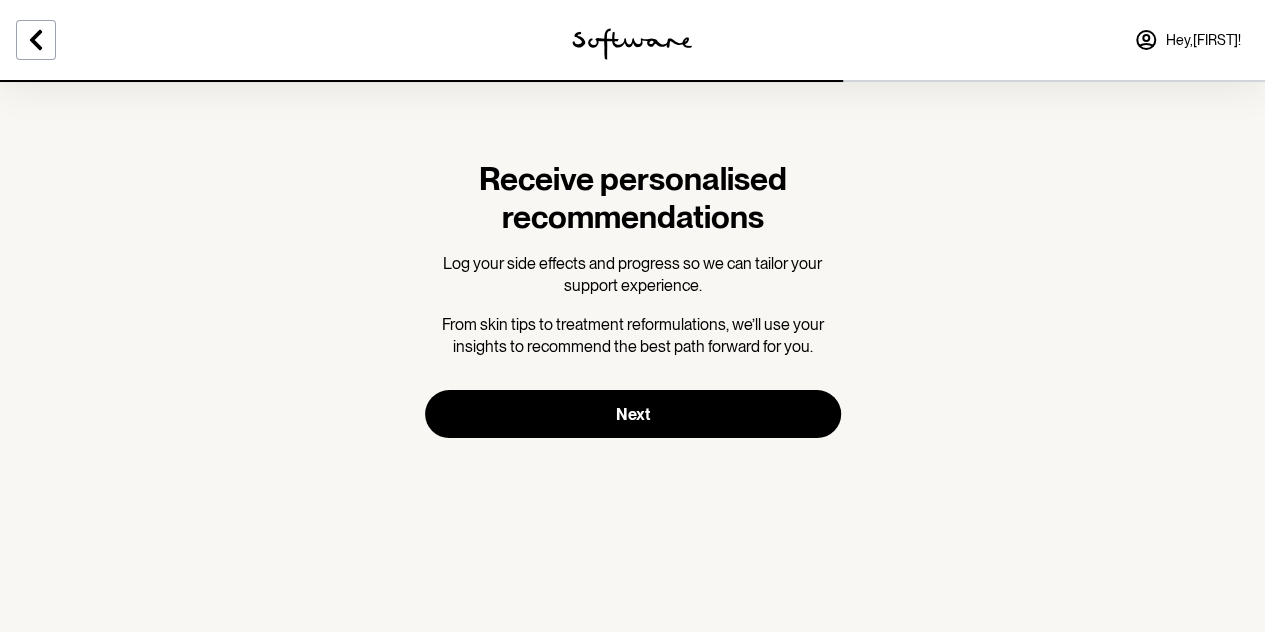 scroll, scrollTop: 60, scrollLeft: 0, axis: vertical 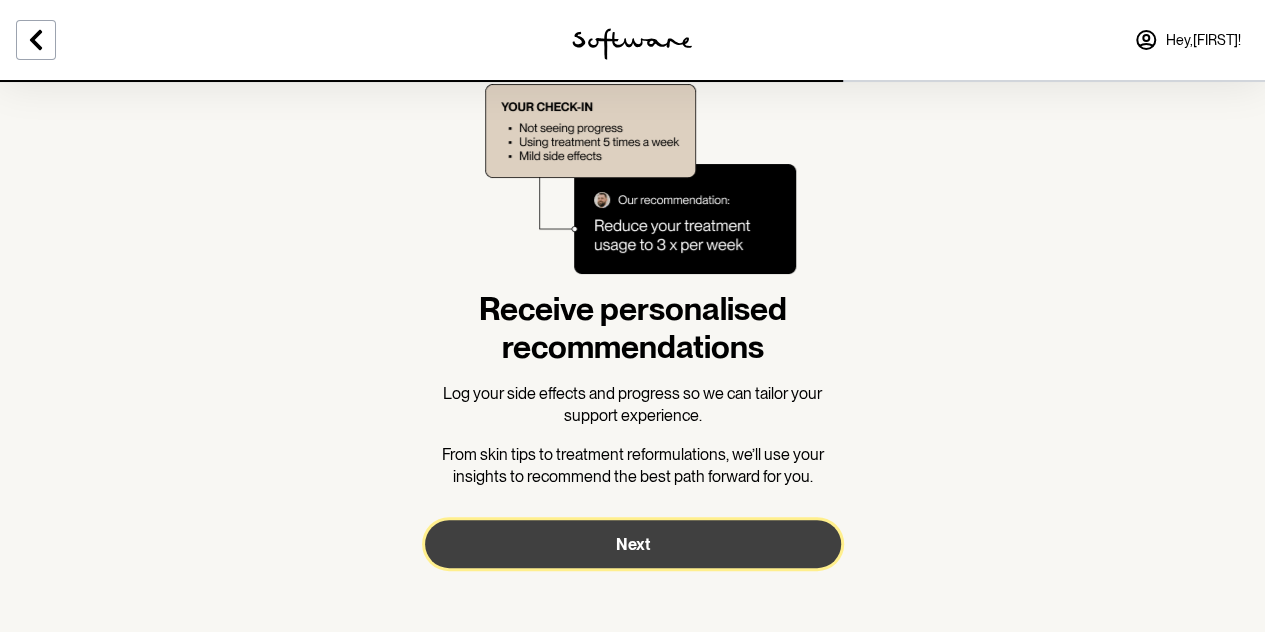 click on "Next" at bounding box center (633, 544) 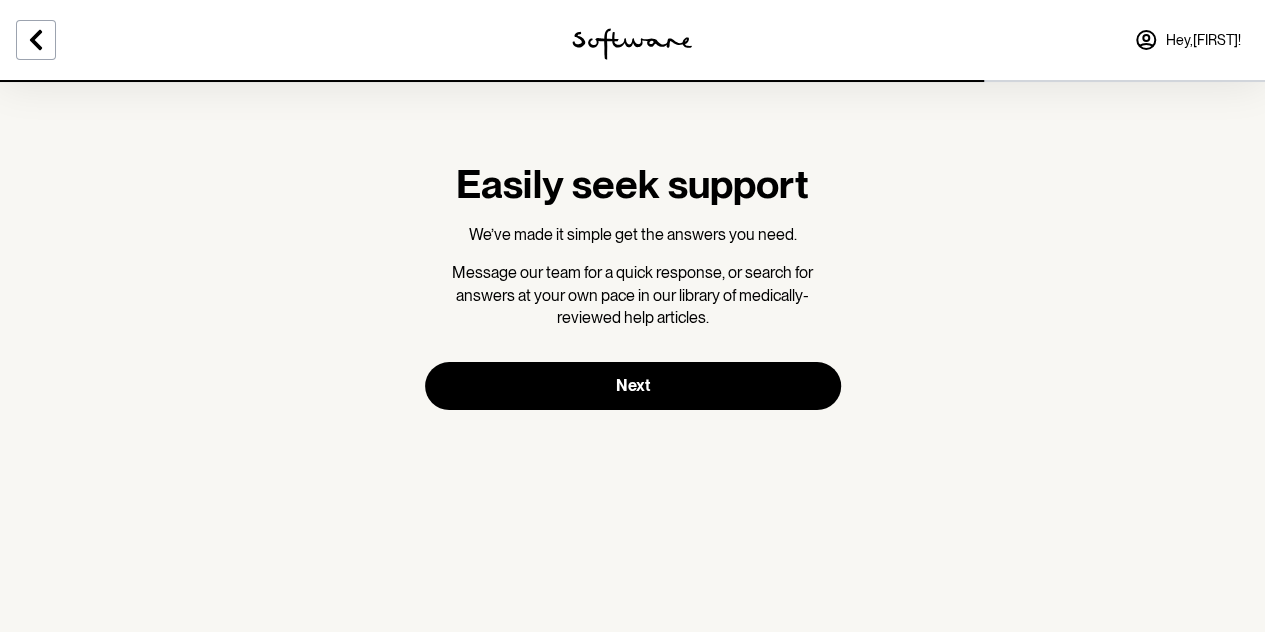 scroll, scrollTop: 51, scrollLeft: 0, axis: vertical 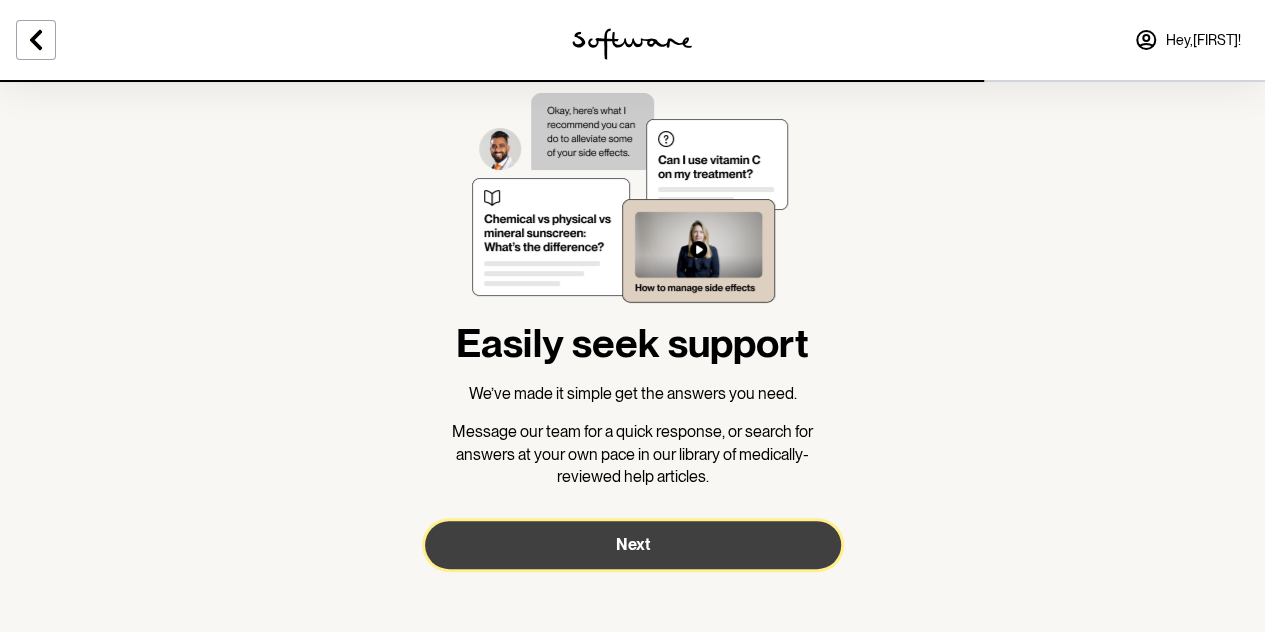 click on "Next" at bounding box center [633, 545] 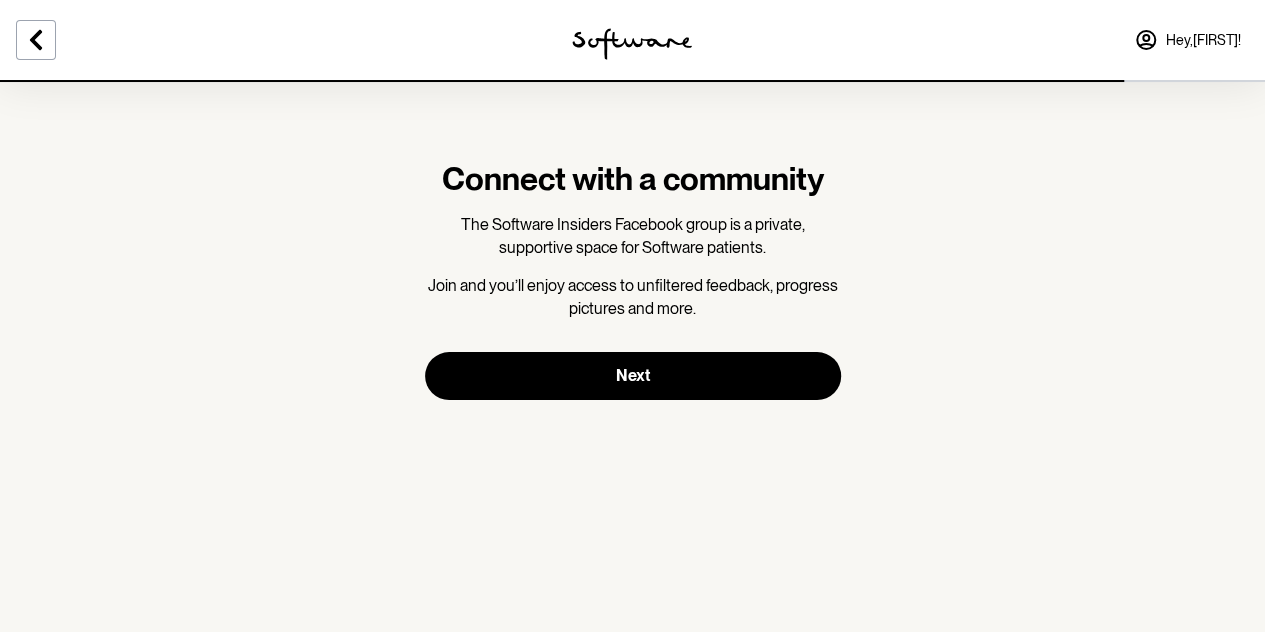 scroll, scrollTop: 38, scrollLeft: 0, axis: vertical 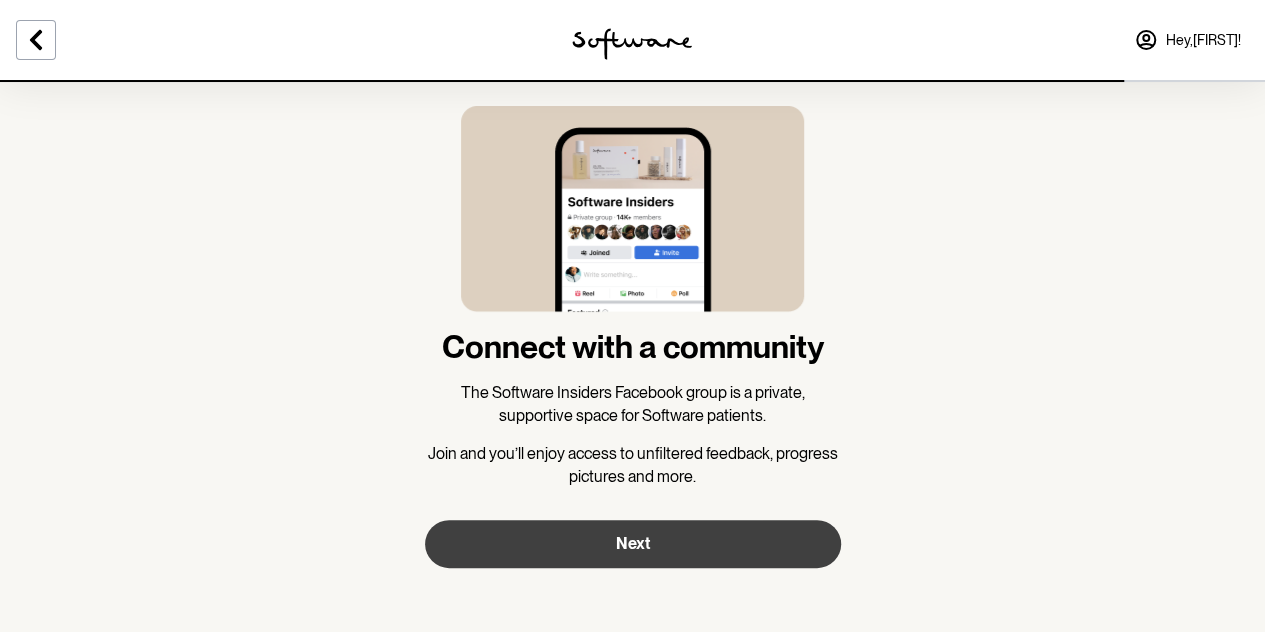 click on "Next" at bounding box center [633, 544] 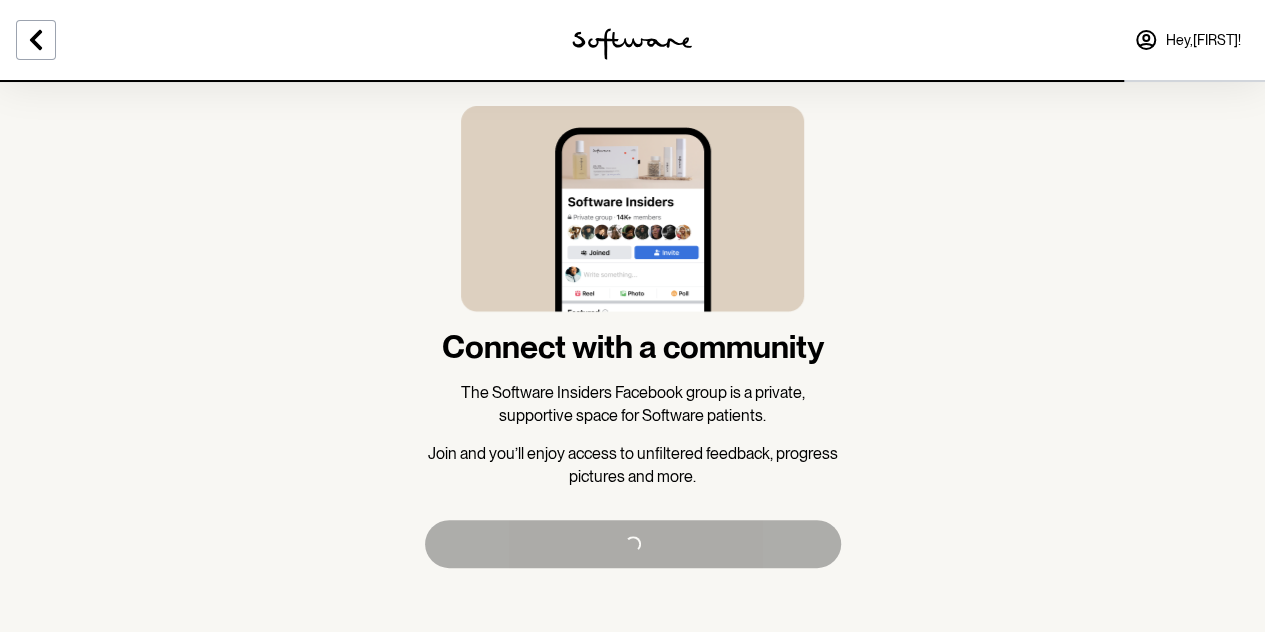 scroll, scrollTop: 0, scrollLeft: 0, axis: both 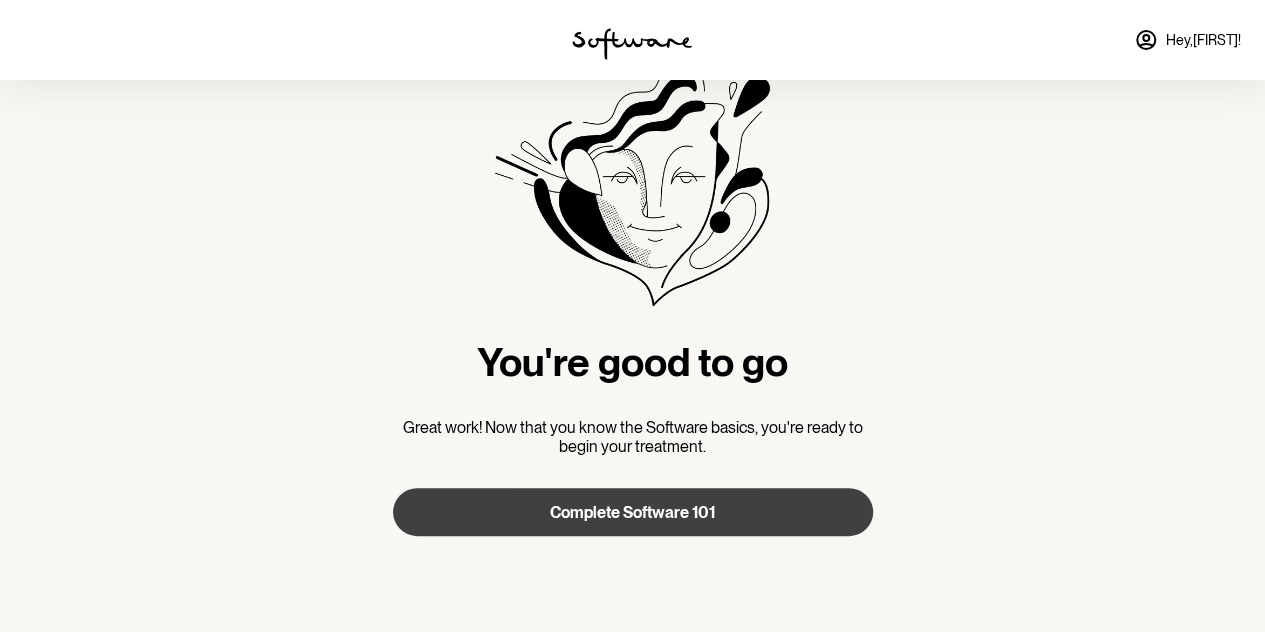 click on "Complete Software 101" at bounding box center (633, 512) 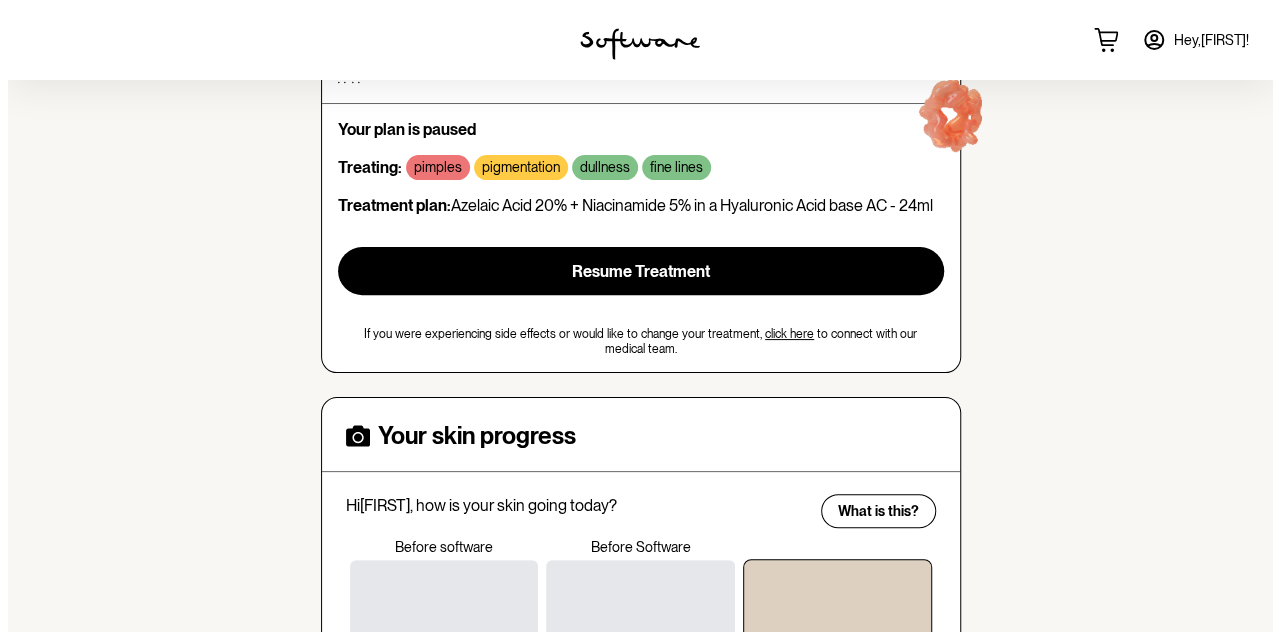 scroll, scrollTop: 218, scrollLeft: 0, axis: vertical 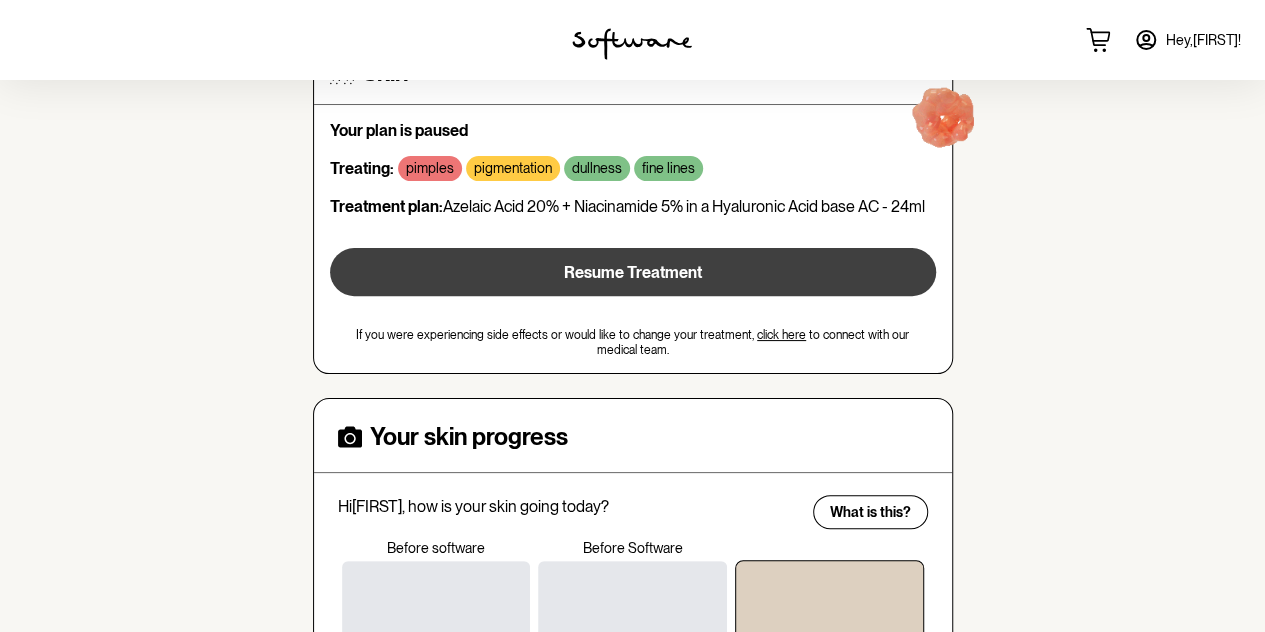 click on "Resume Treatment" at bounding box center [633, 272] 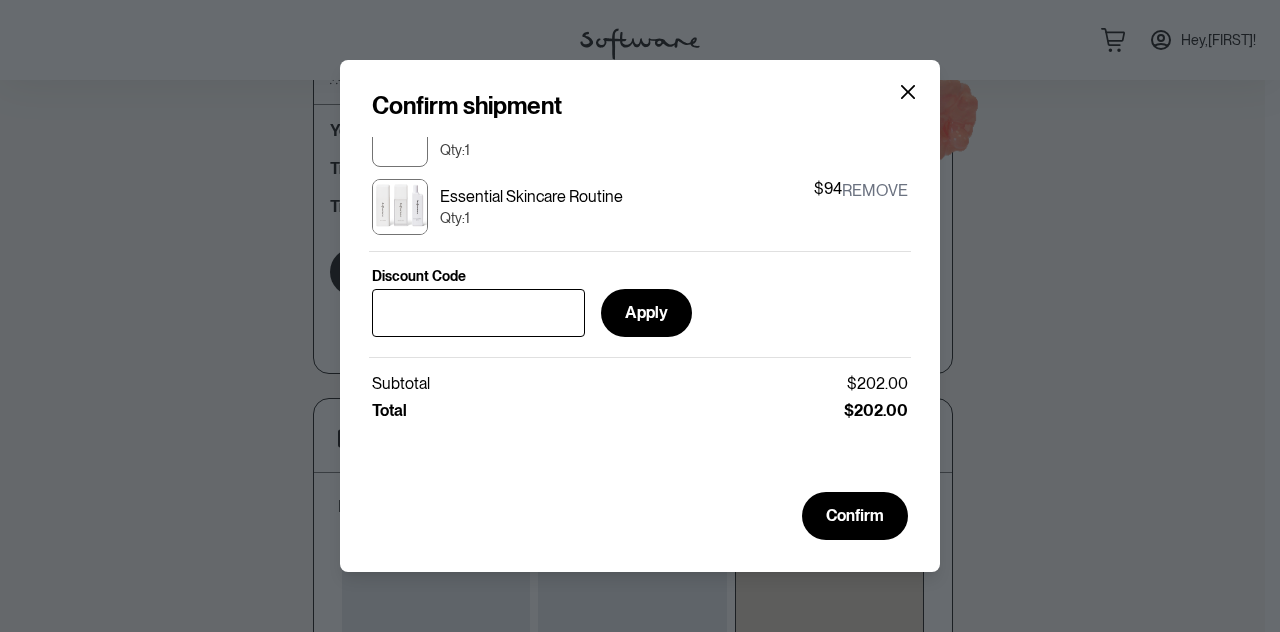 scroll, scrollTop: 45, scrollLeft: 0, axis: vertical 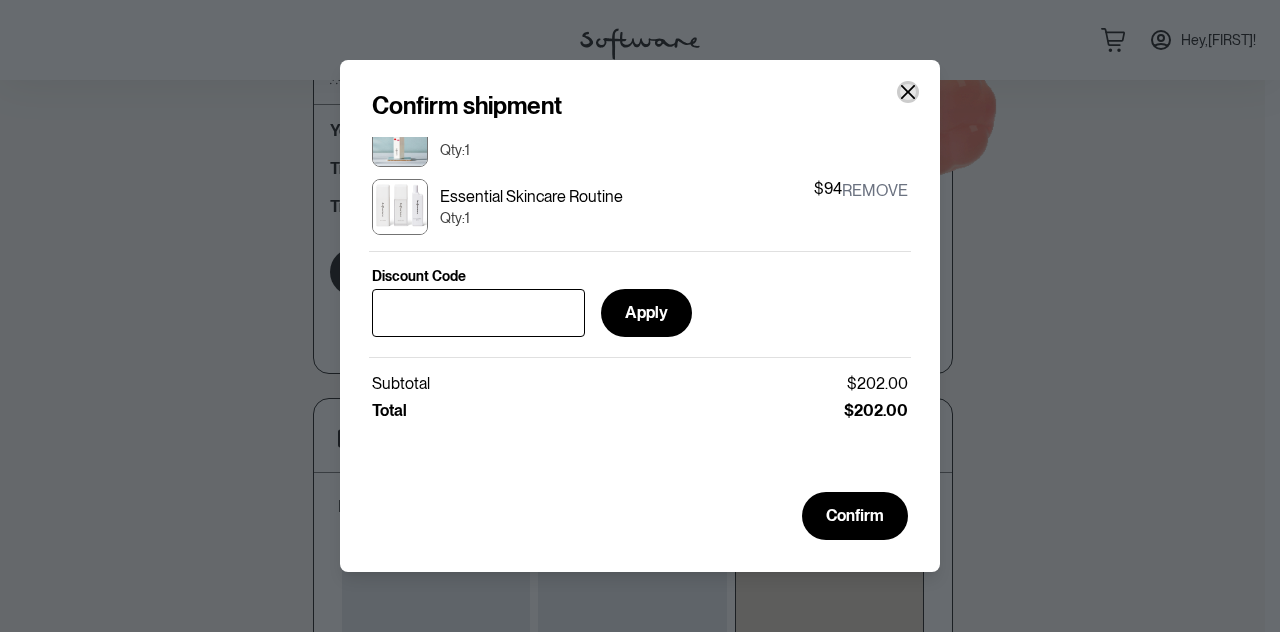 click at bounding box center [908, 92] 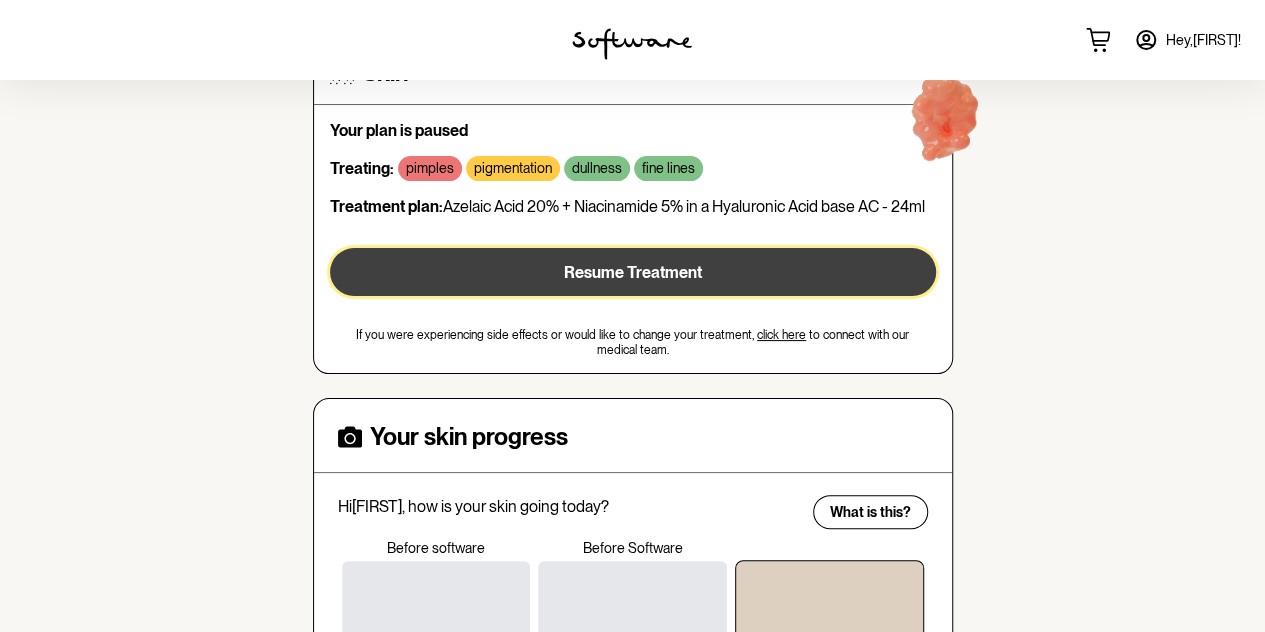 scroll, scrollTop: 113, scrollLeft: 0, axis: vertical 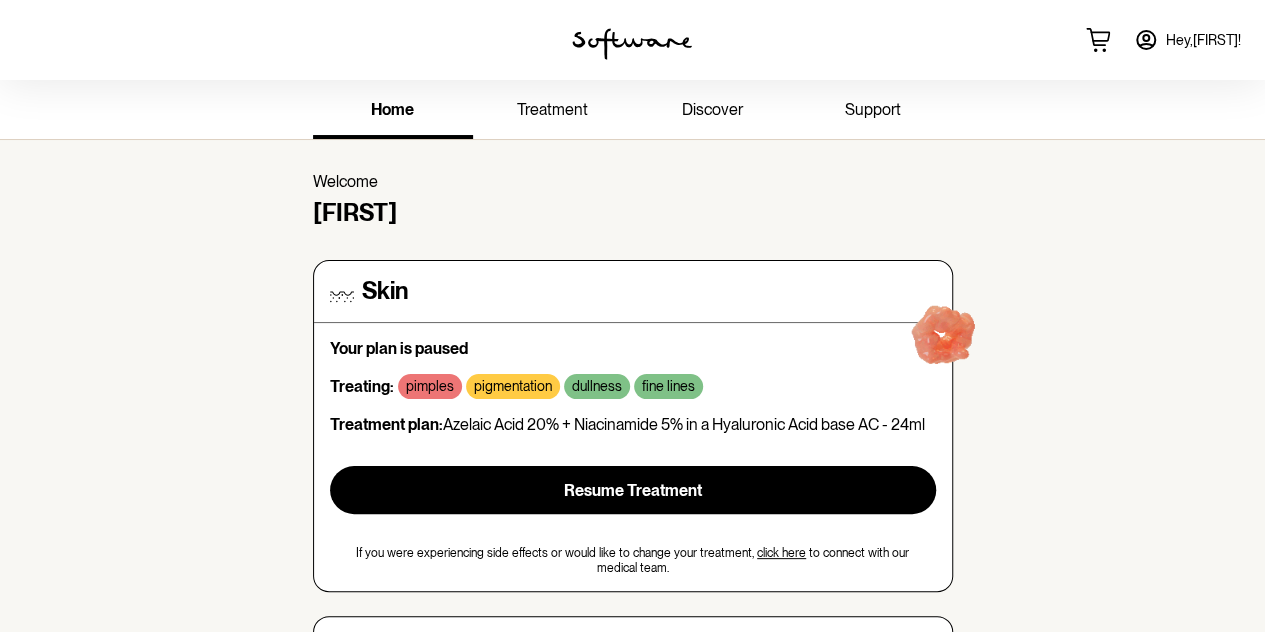 click on "Hey, [FIRST] !" at bounding box center [1203, 40] 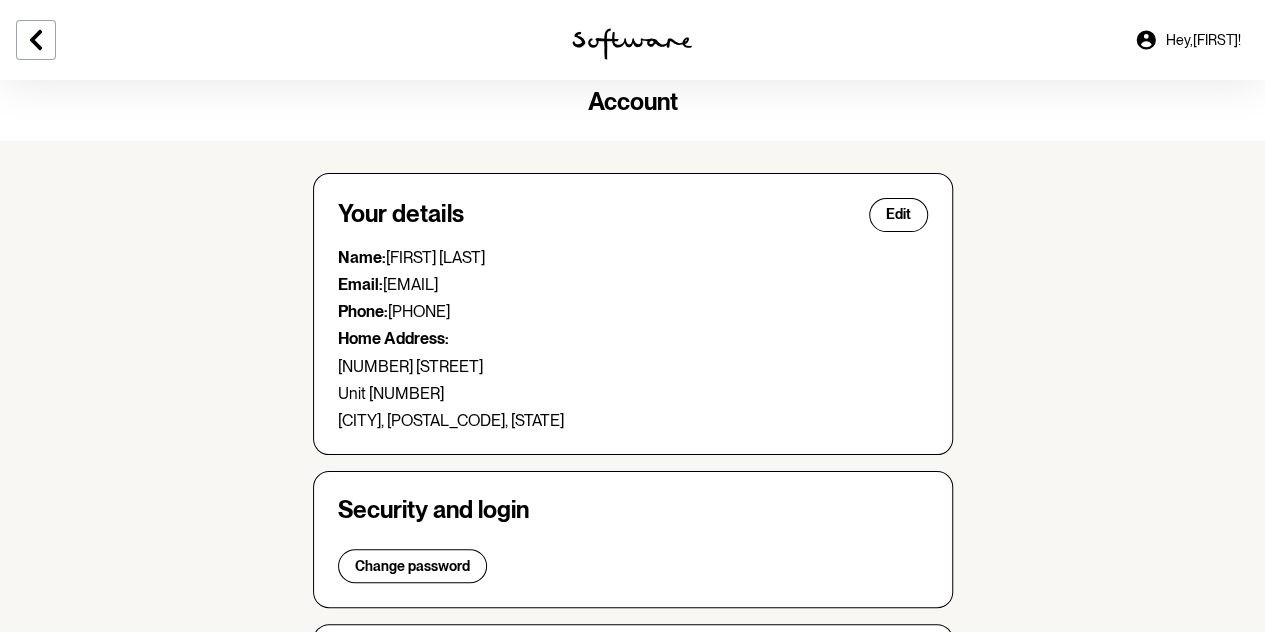 scroll, scrollTop: 0, scrollLeft: 0, axis: both 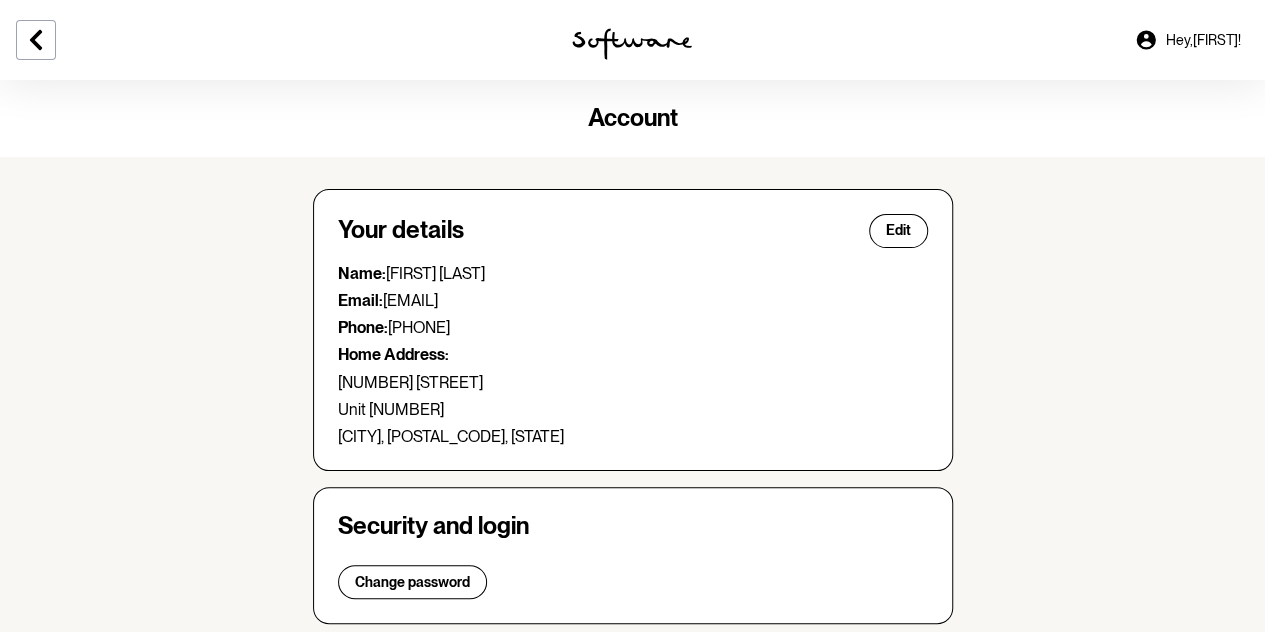 click on "Hey, [FIRST] !" at bounding box center [1187, 40] 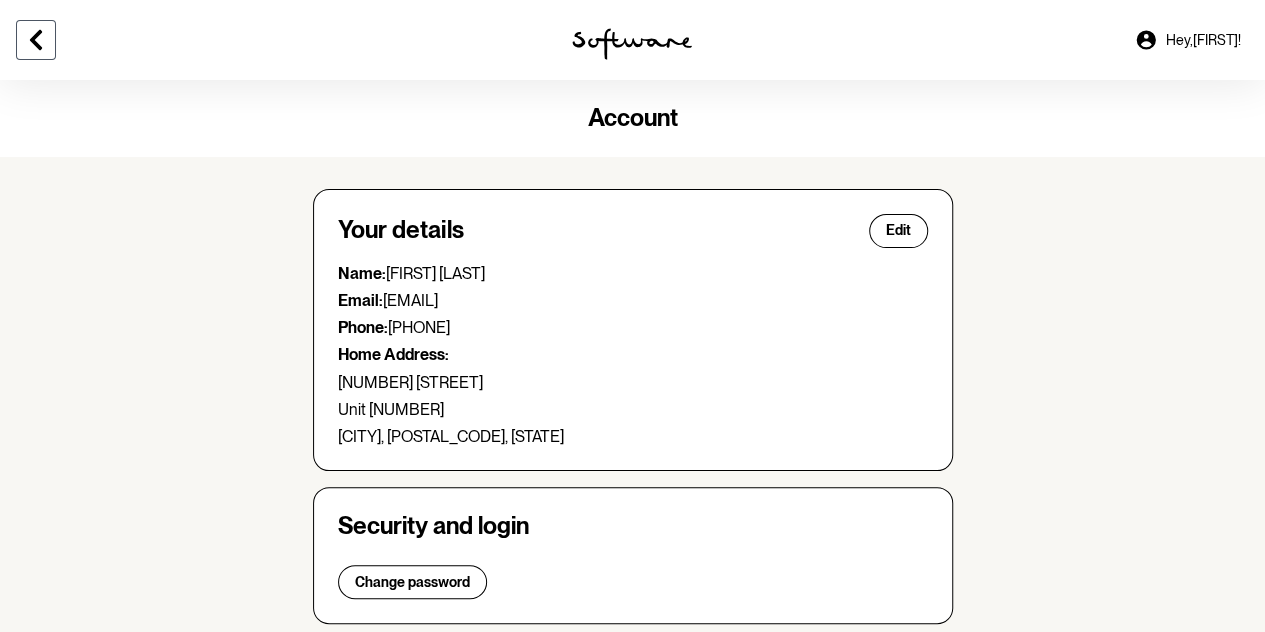 click at bounding box center [36, 40] 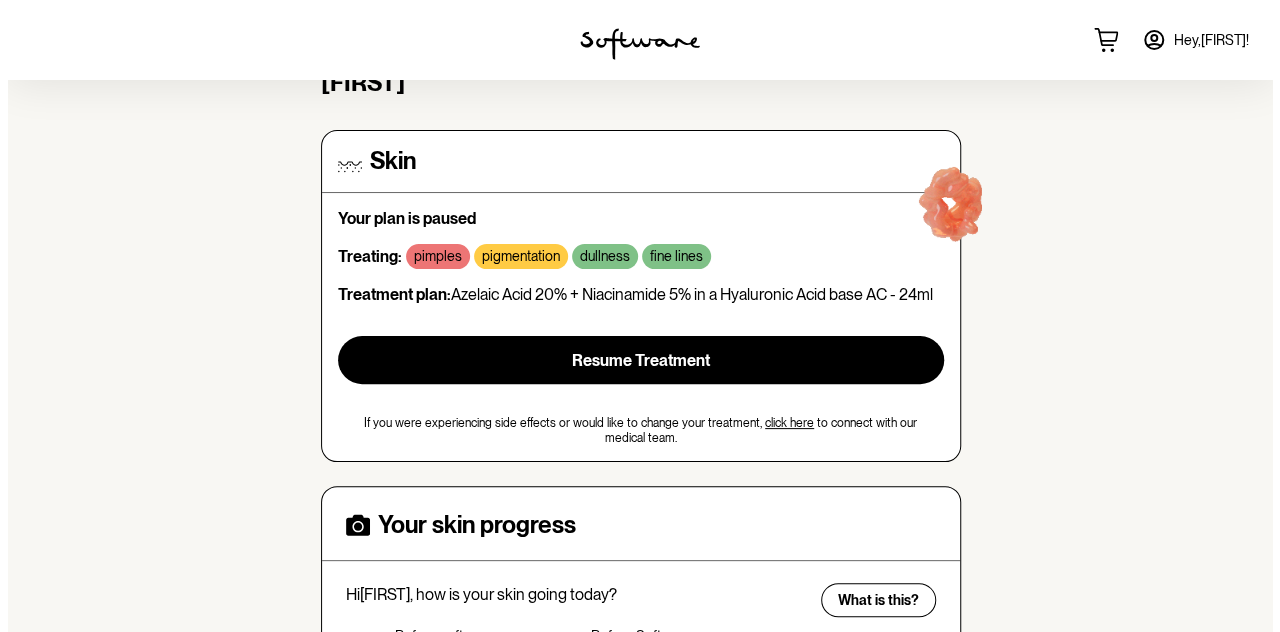 scroll, scrollTop: 114, scrollLeft: 0, axis: vertical 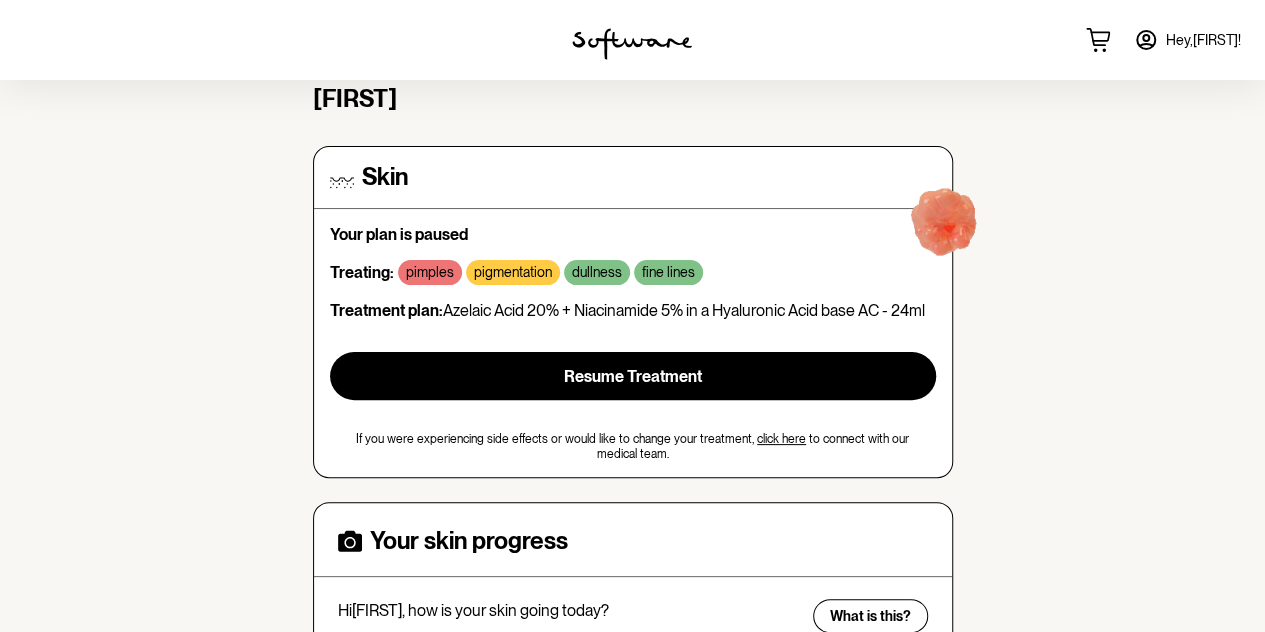 click on "click here" at bounding box center (781, 439) 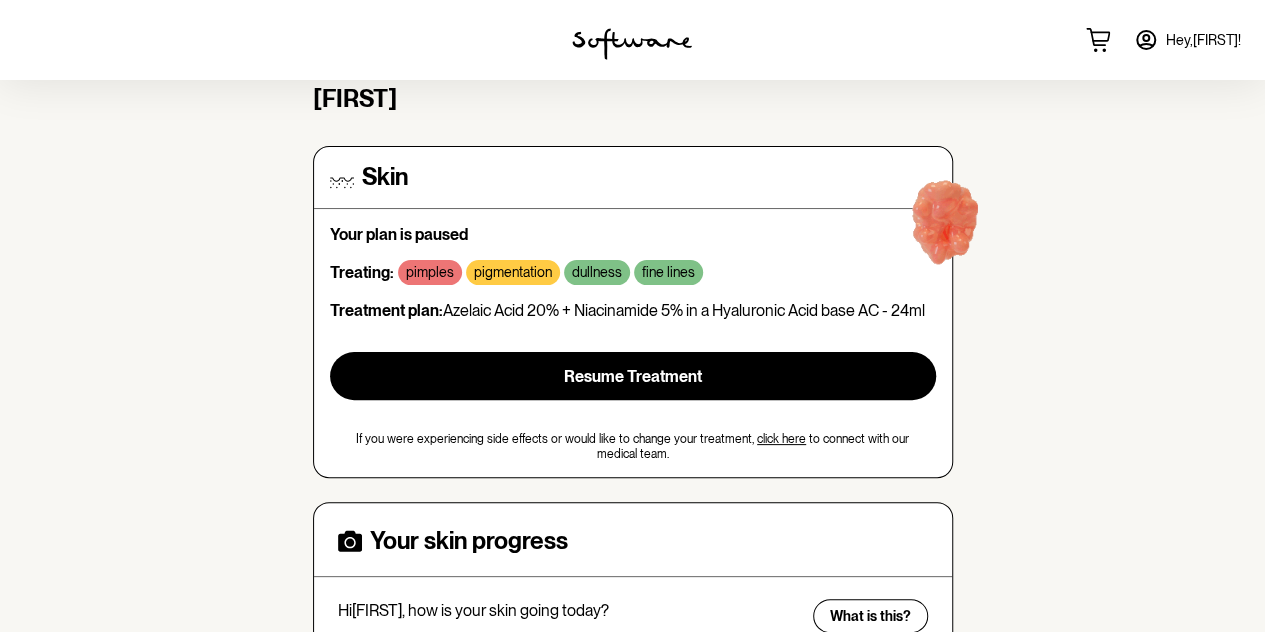 click on "Your plan is paused Treating: pimples pigmentation dullness fine lines Treatment plan: Azelaic Acid 20% + Niacinamide 5% in a Hyaluronic Acid base AC - 24ml Resume Treatment If you were experiencing side effects or would like to change your treatment, click here to connect with our medical team." at bounding box center (633, 343) 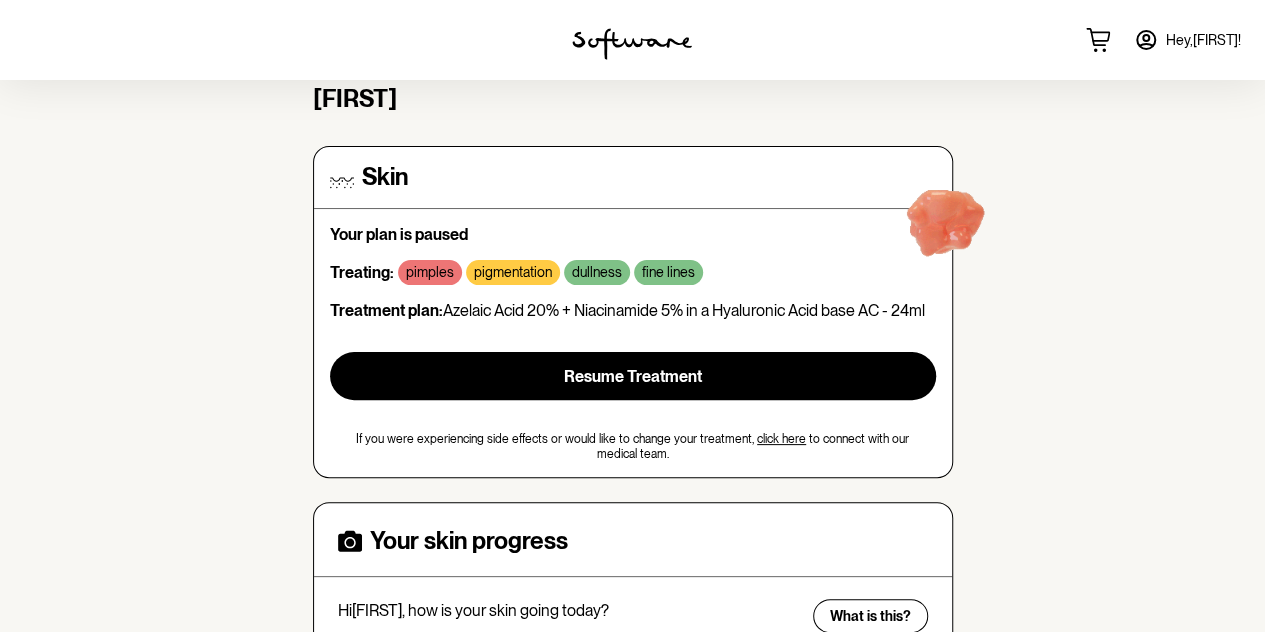click on "Your plan is paused Treating: pimples pigmentation dullness fine lines Treatment plan: Azelaic Acid 20% + Niacinamide 5% in a Hyaluronic Acid base AC - 24ml Resume Treatment If you were experiencing side effects or would like to change your treatment, click here to connect with our medical team." at bounding box center [633, 343] 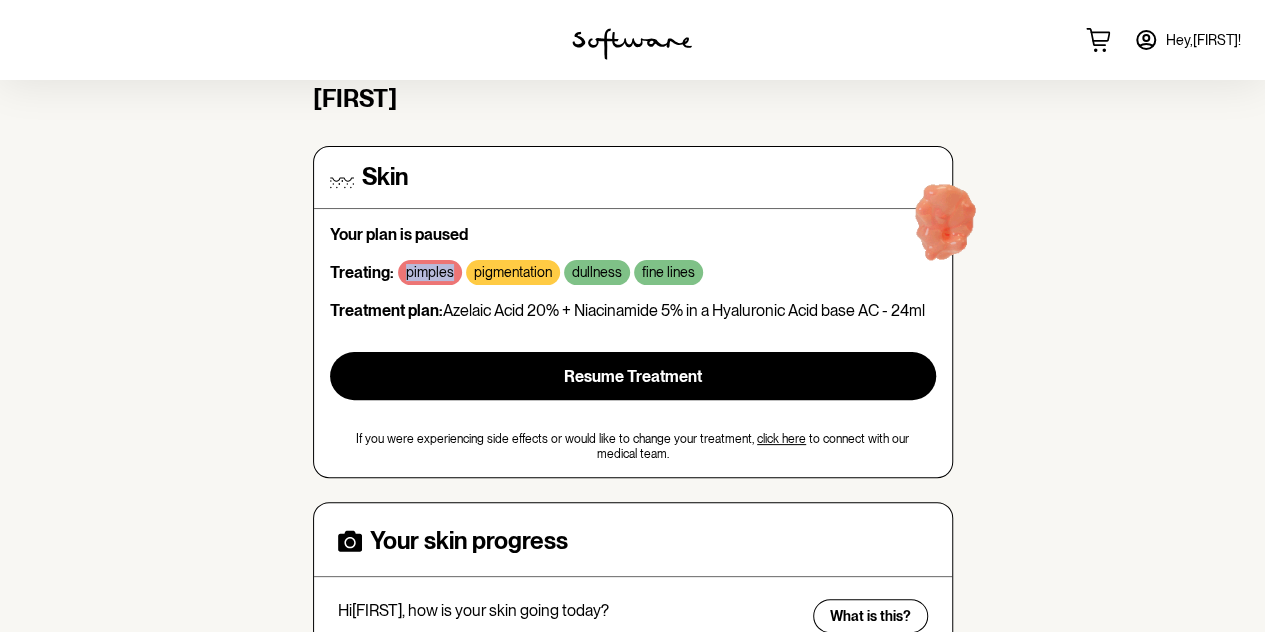 click on "Your plan is paused Treating: pimples pigmentation dullness fine lines Treatment plan: Azelaic Acid 20% + Niacinamide 5% in a Hyaluronic Acid base AC - 24ml Resume Treatment If you were experiencing side effects or would like to change your treatment, click here to connect with our medical team." at bounding box center [633, 343] 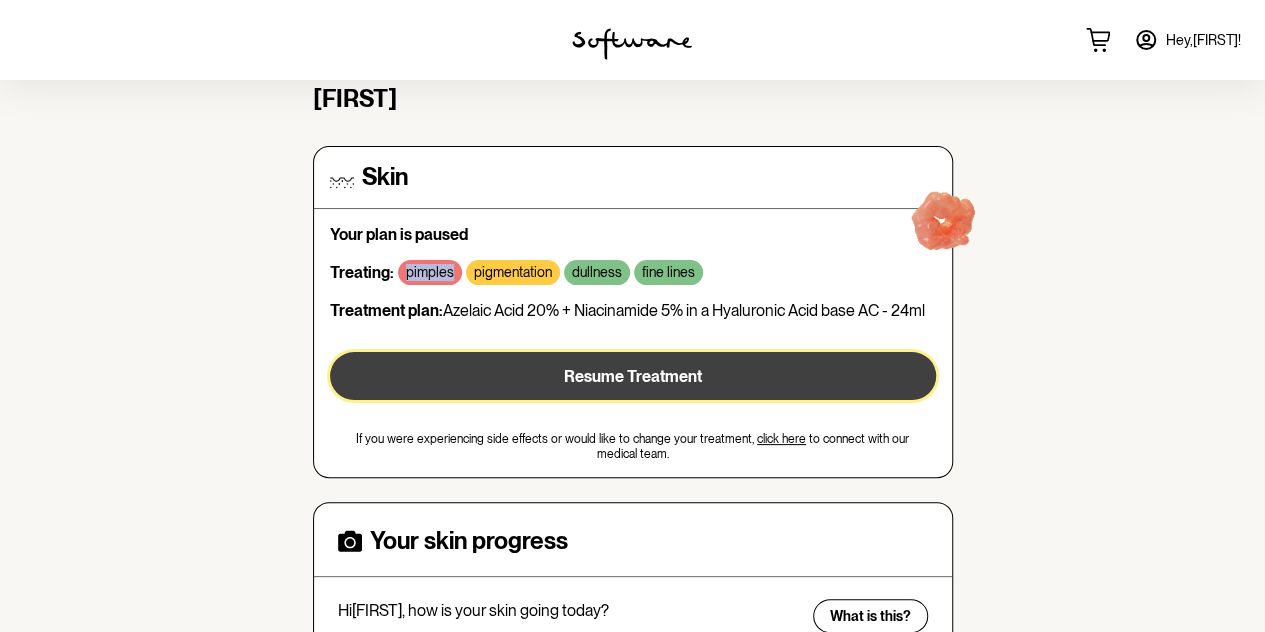 click on "Resume Treatment" at bounding box center [633, 376] 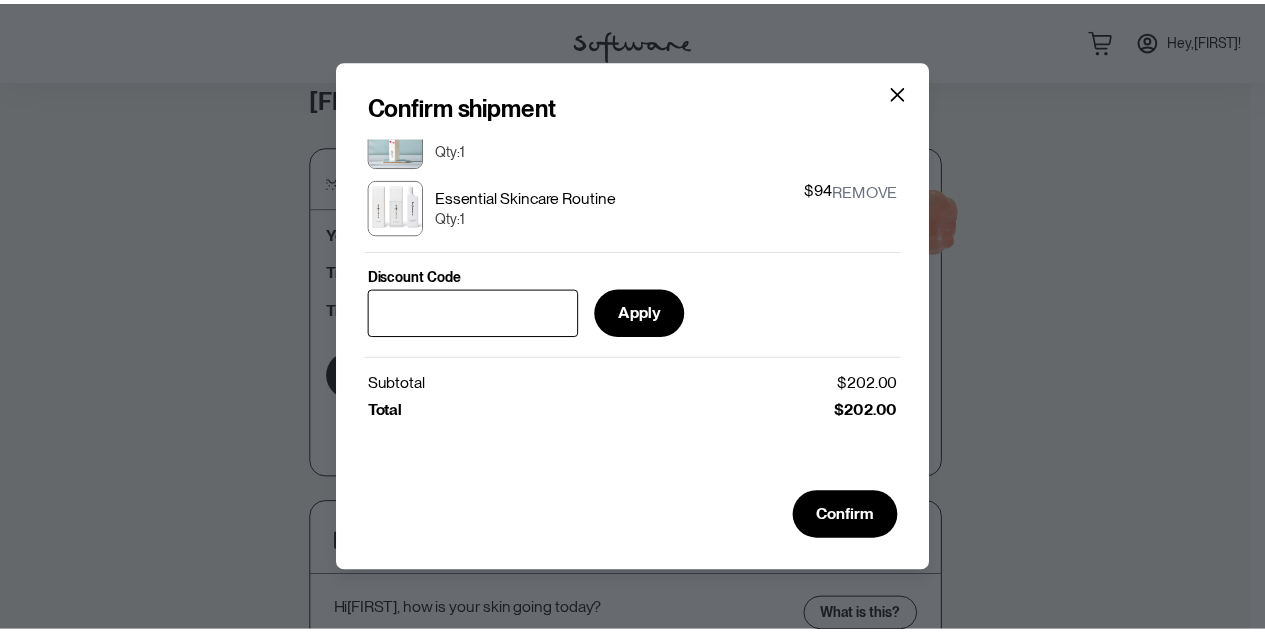 scroll, scrollTop: 0, scrollLeft: 0, axis: both 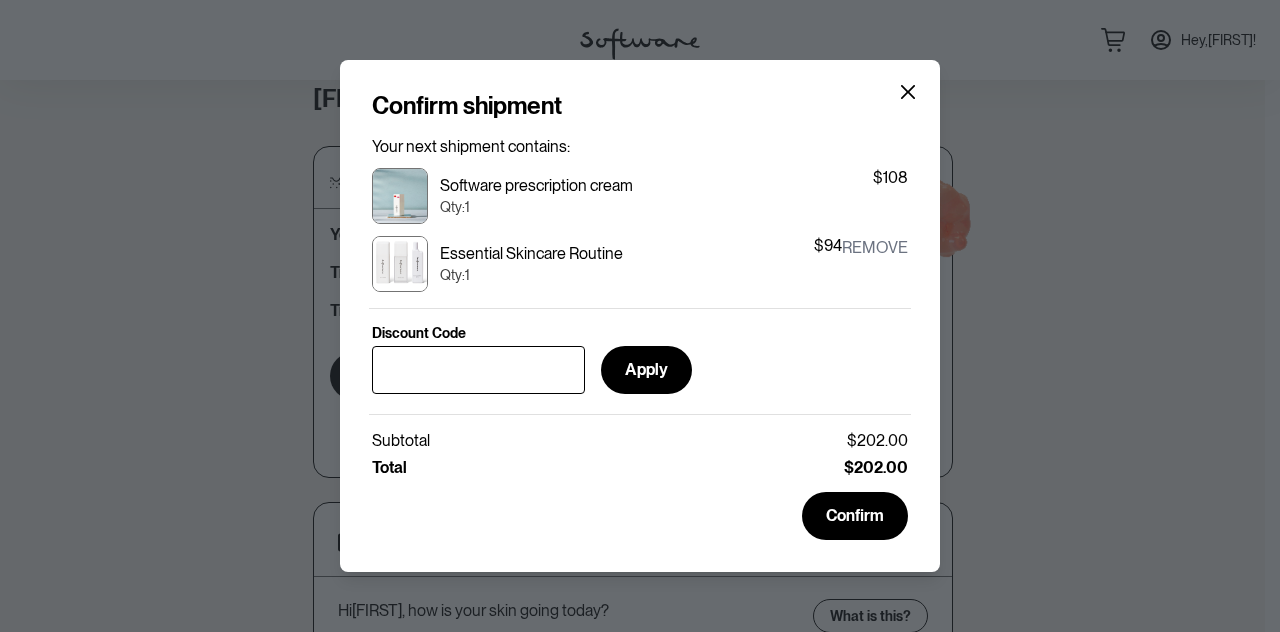 click on "remove" at bounding box center [875, 248] 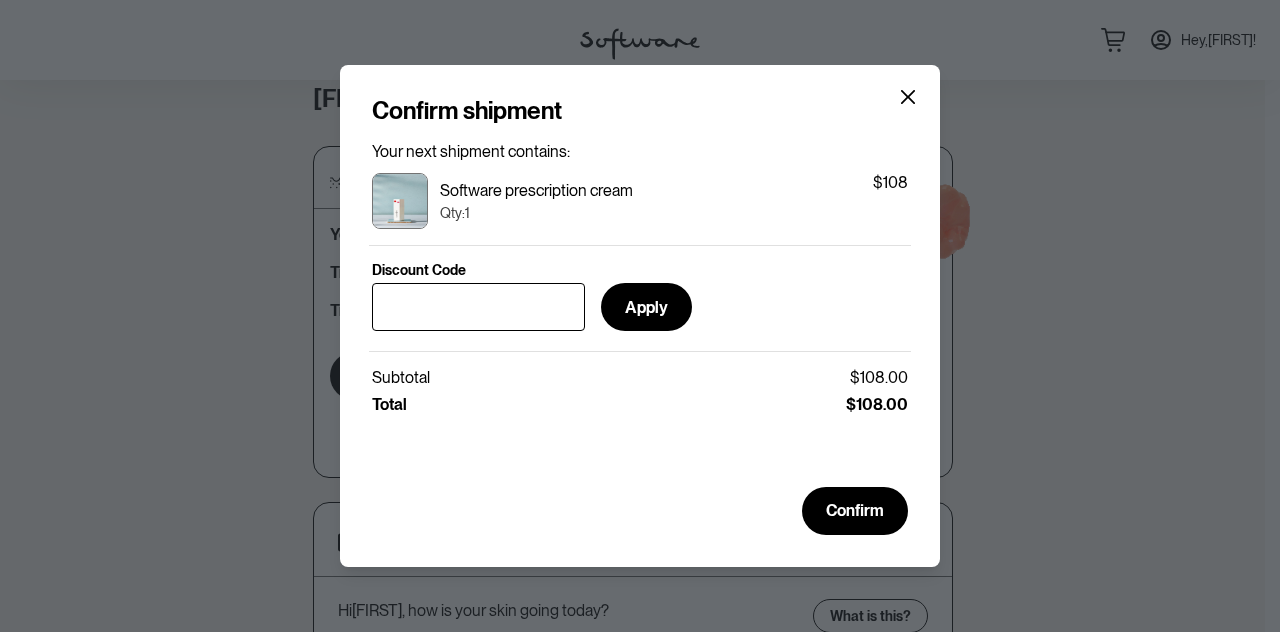 click on "Qty: 1" at bounding box center (536, 213) 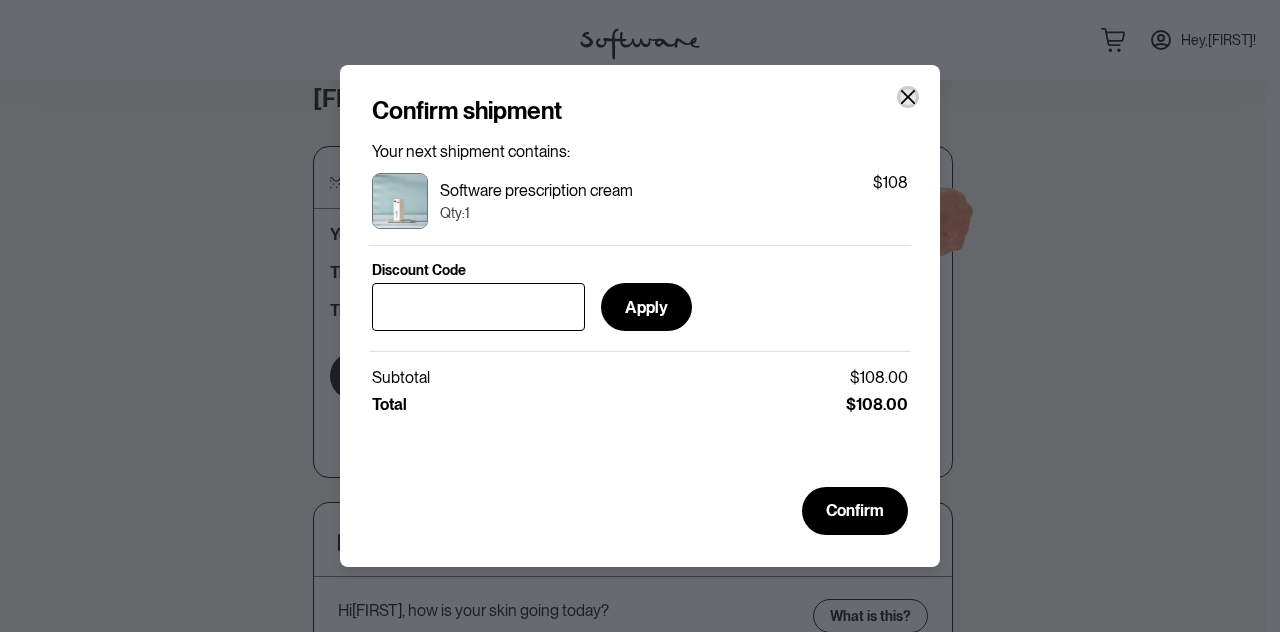 click at bounding box center [908, 97] 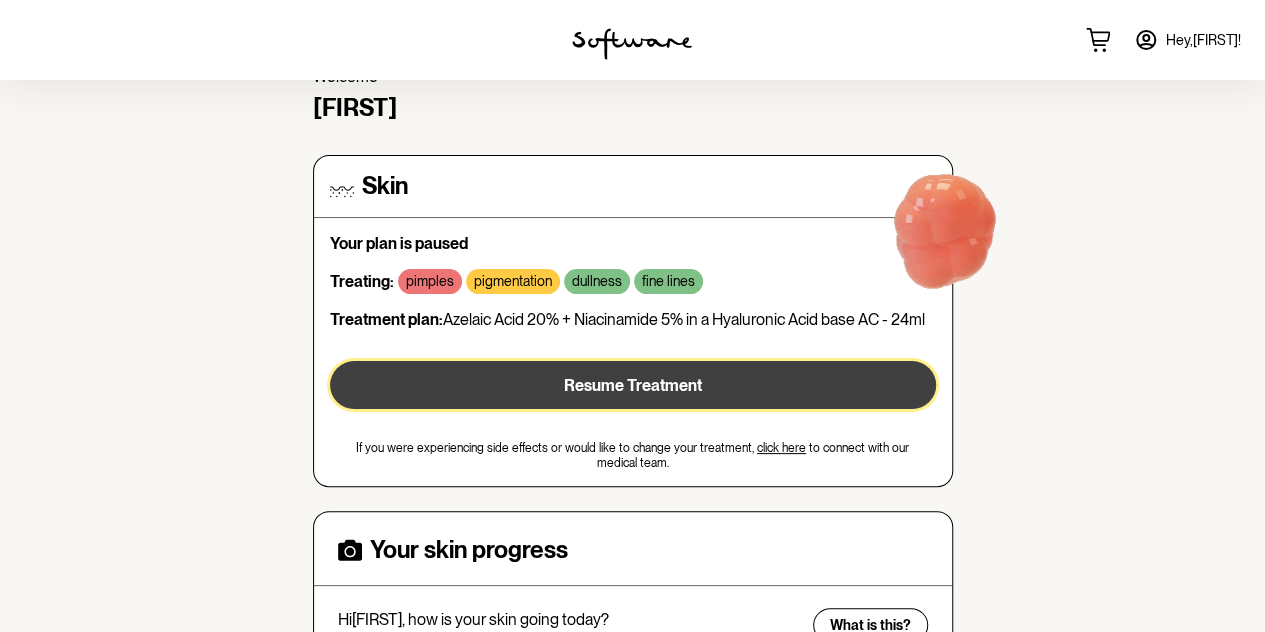 scroll, scrollTop: 0, scrollLeft: 0, axis: both 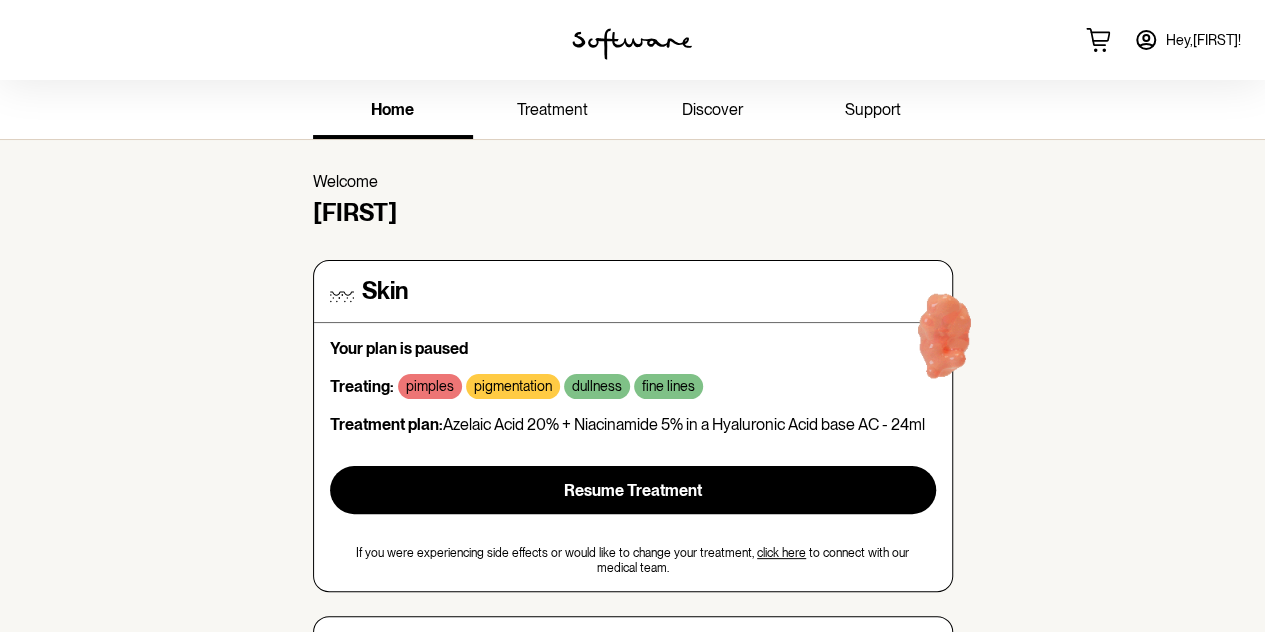 click on "treatment" at bounding box center [552, 109] 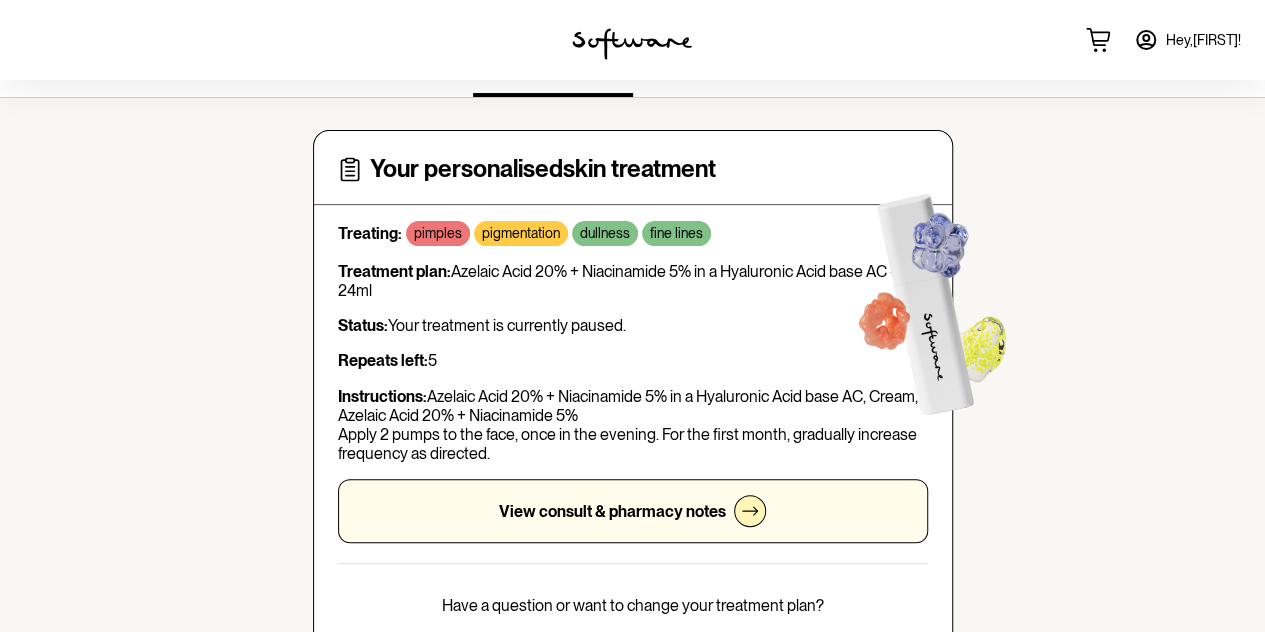 scroll, scrollTop: 0, scrollLeft: 0, axis: both 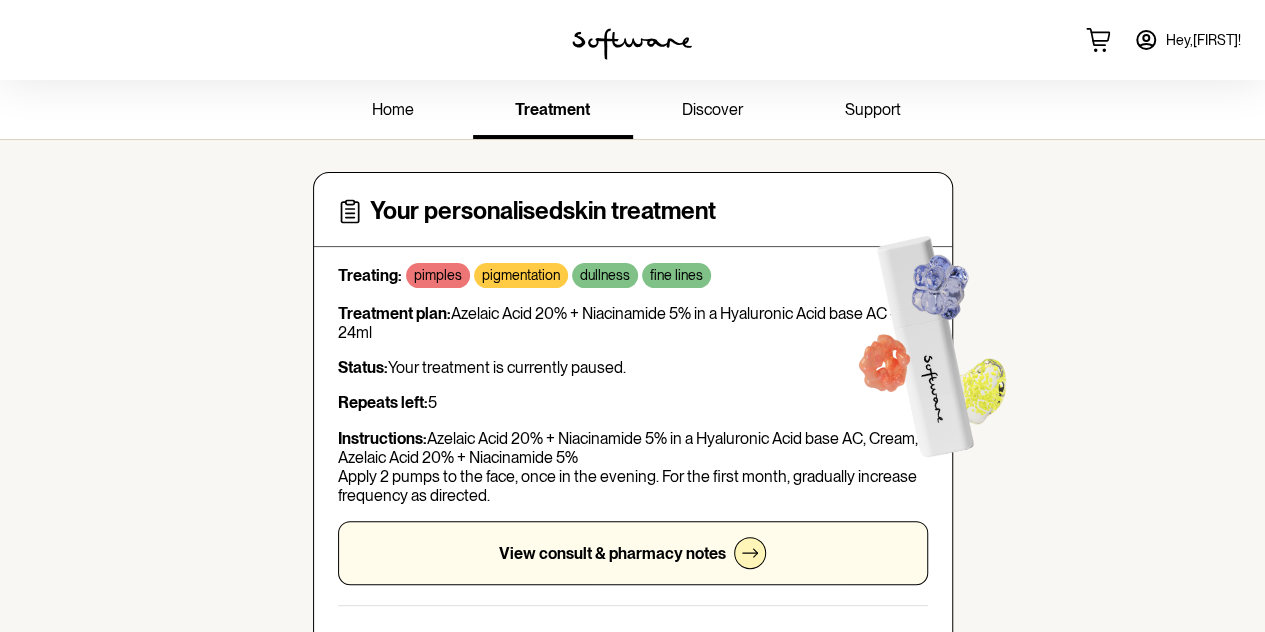 click on "discover" at bounding box center [712, 109] 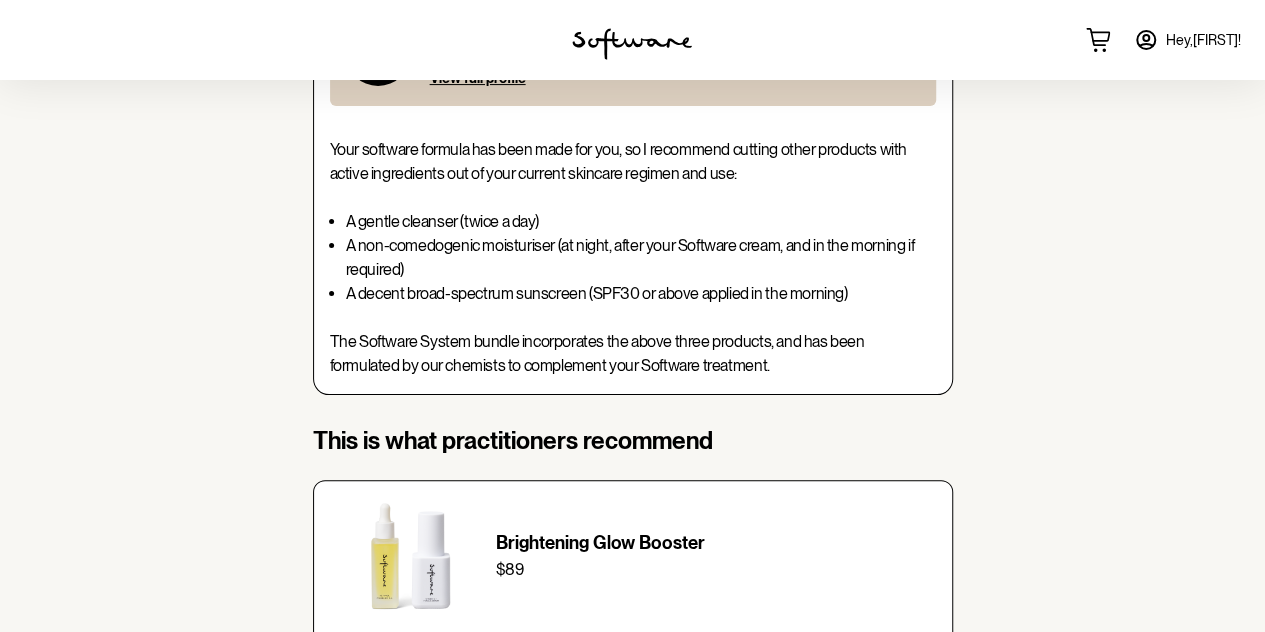 scroll, scrollTop: 0, scrollLeft: 0, axis: both 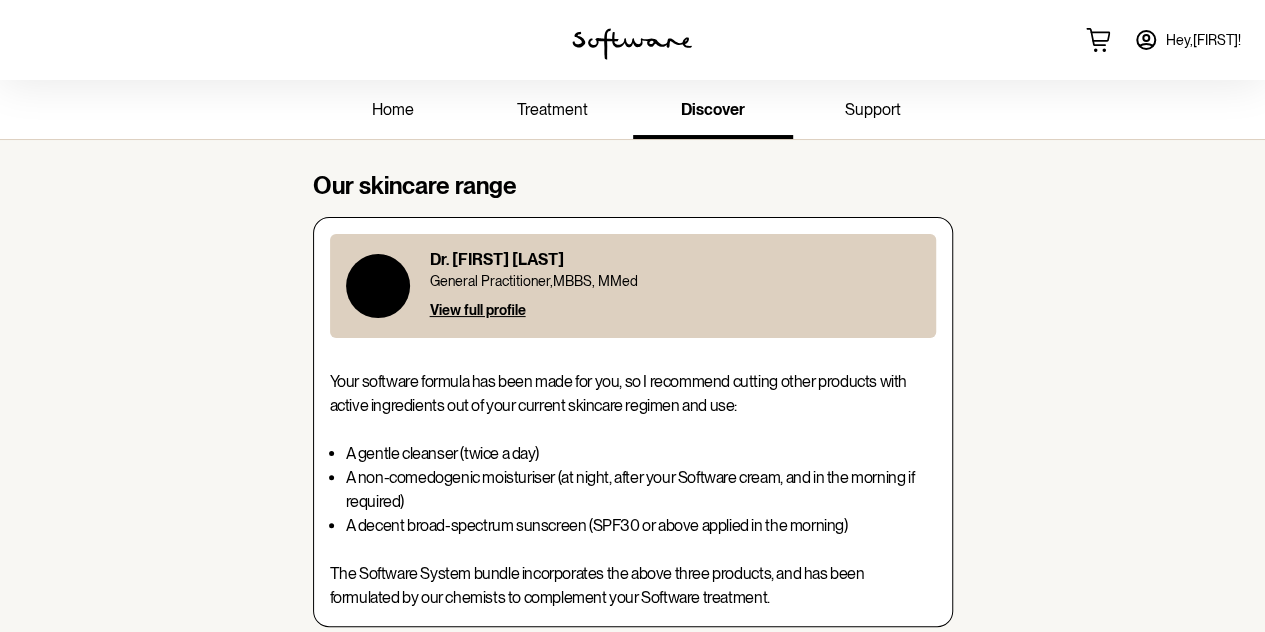 click on "home" at bounding box center [393, 109] 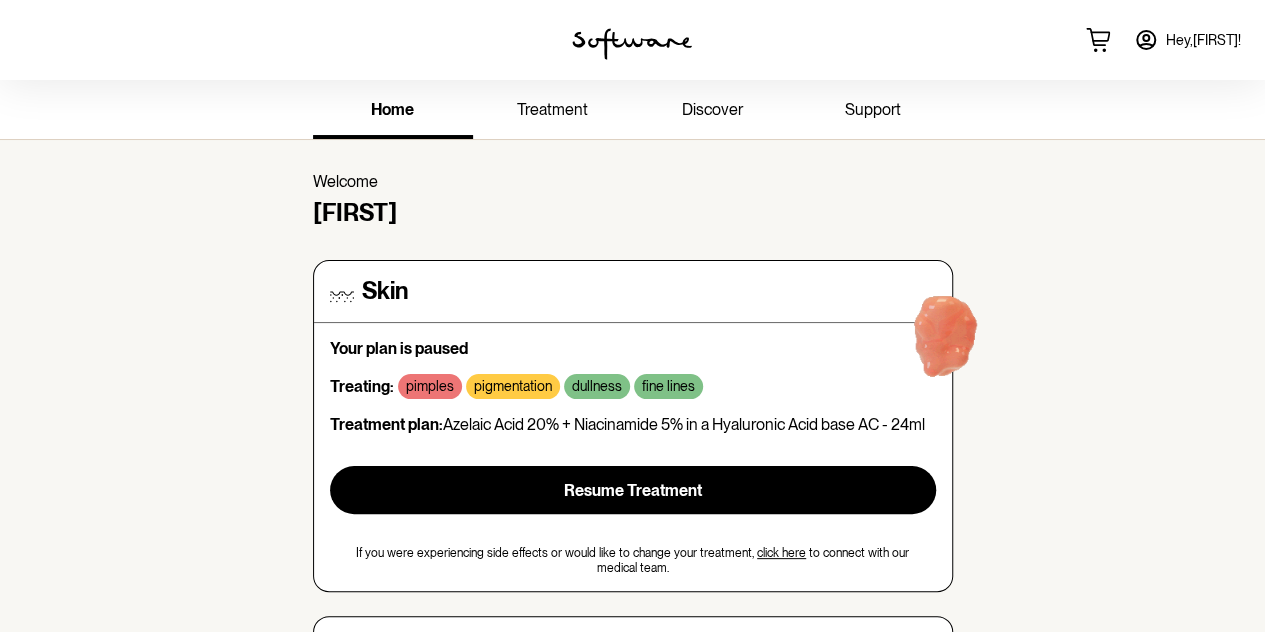 click on "treatment" at bounding box center [552, 109] 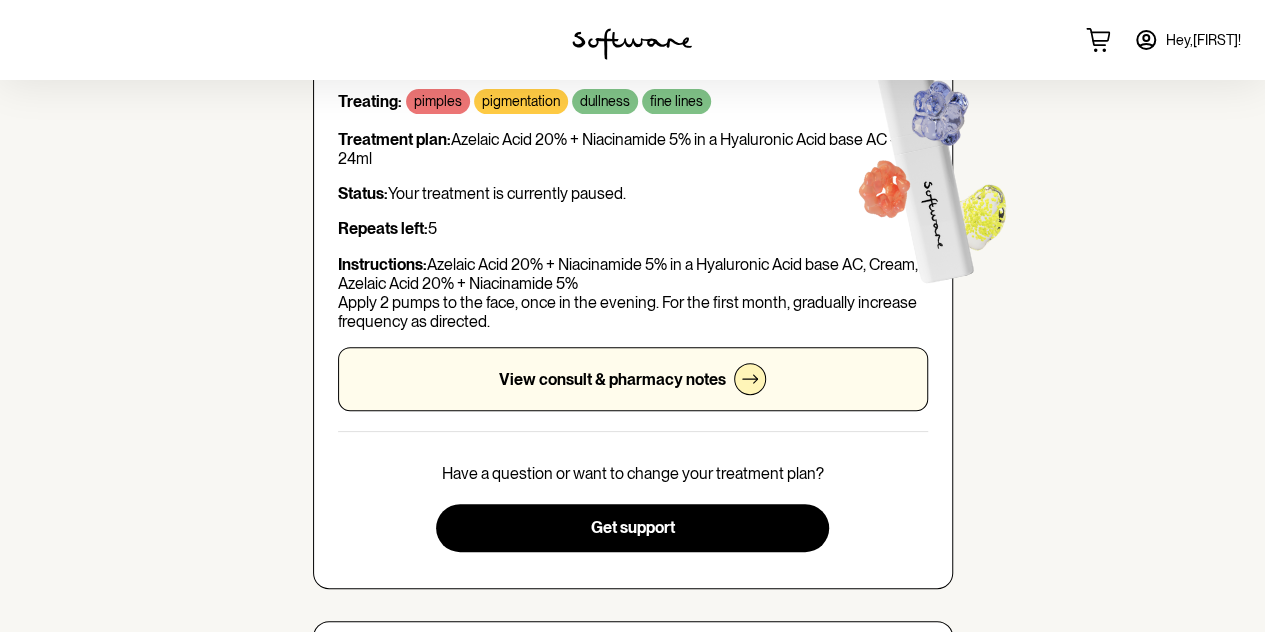 scroll, scrollTop: 180, scrollLeft: 0, axis: vertical 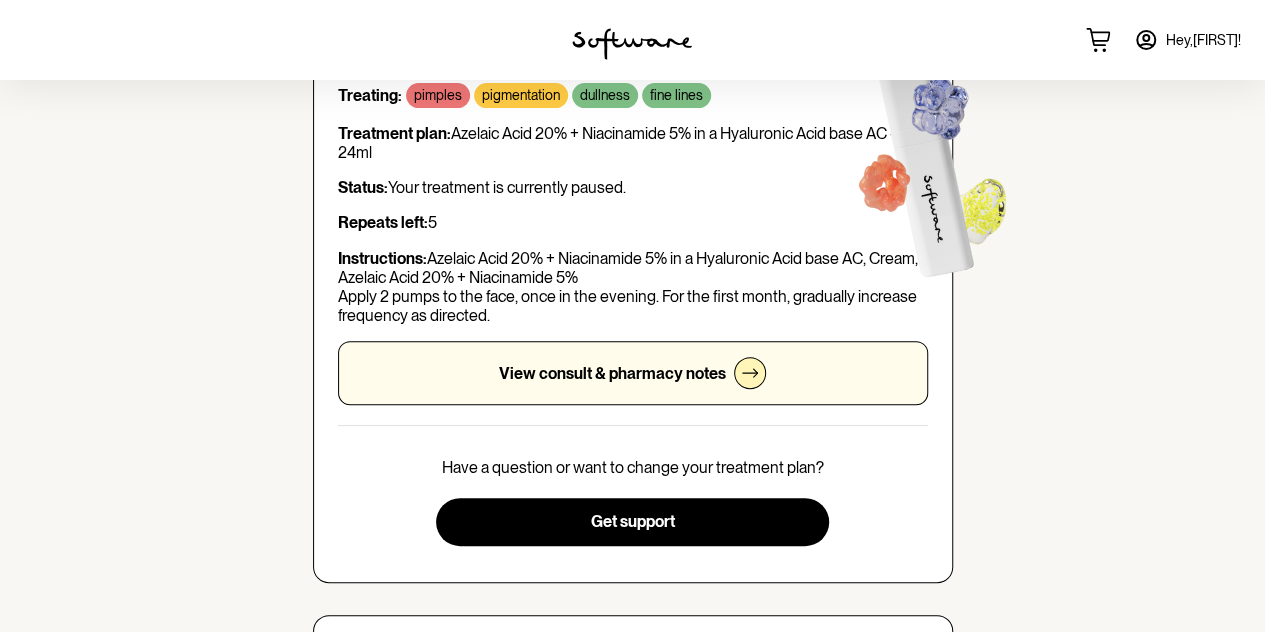 click on "View consult & pharmacy notes" at bounding box center (633, 373) 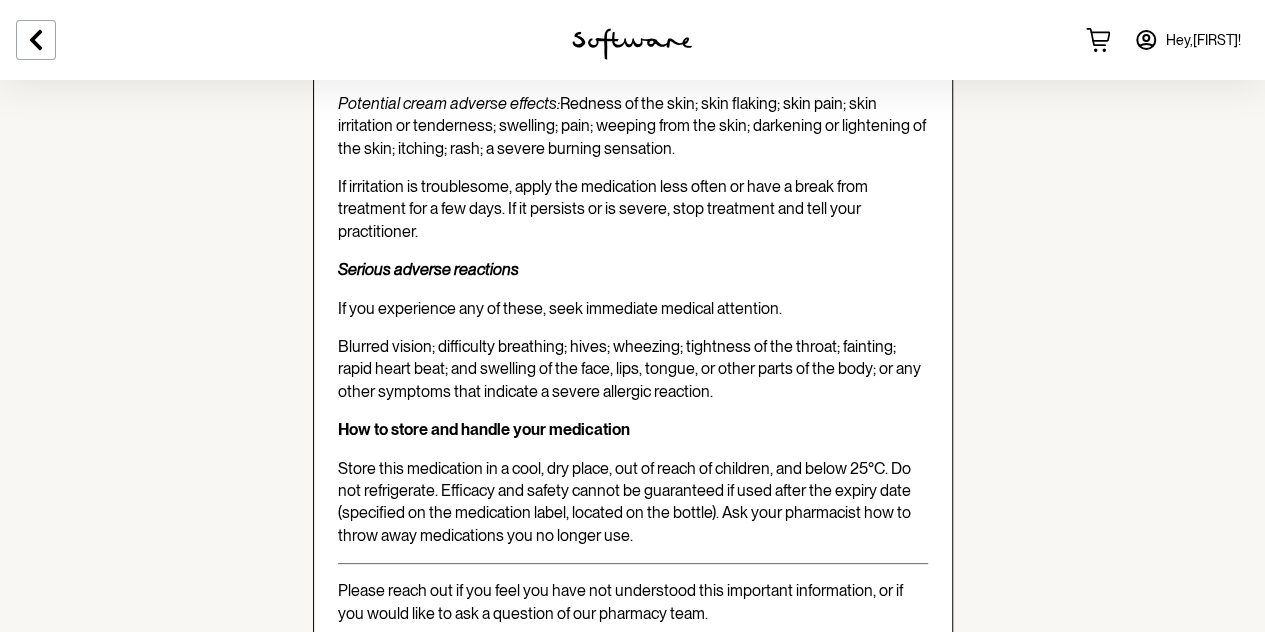 scroll, scrollTop: 3879, scrollLeft: 0, axis: vertical 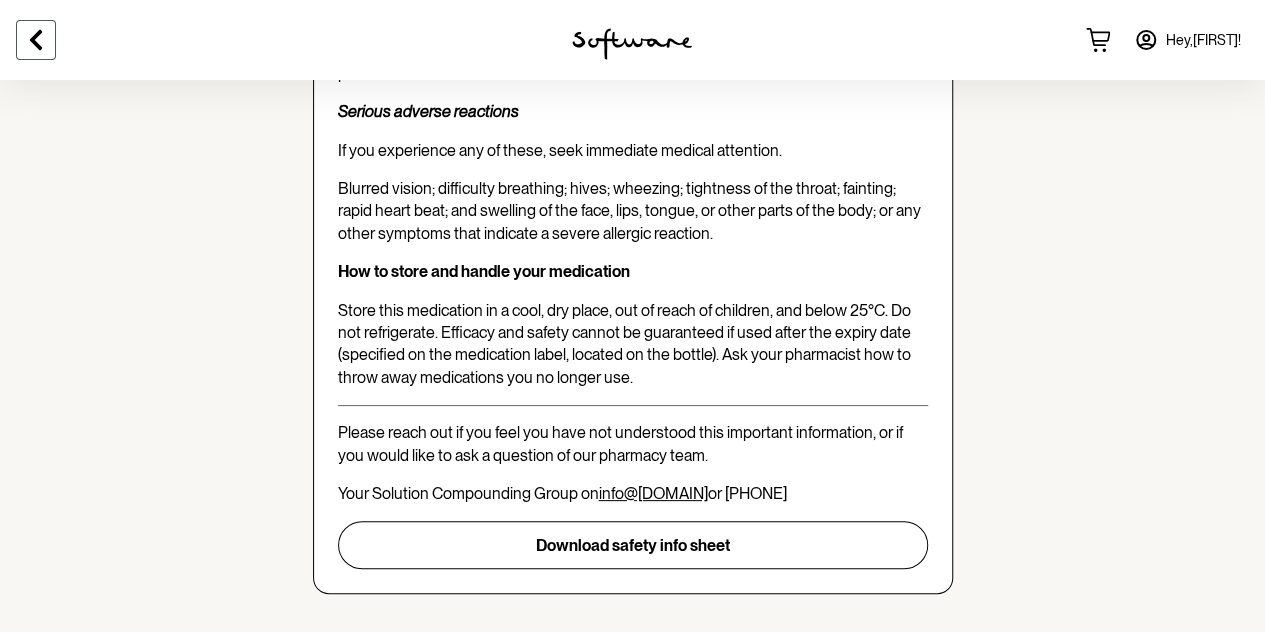 click at bounding box center (36, 40) 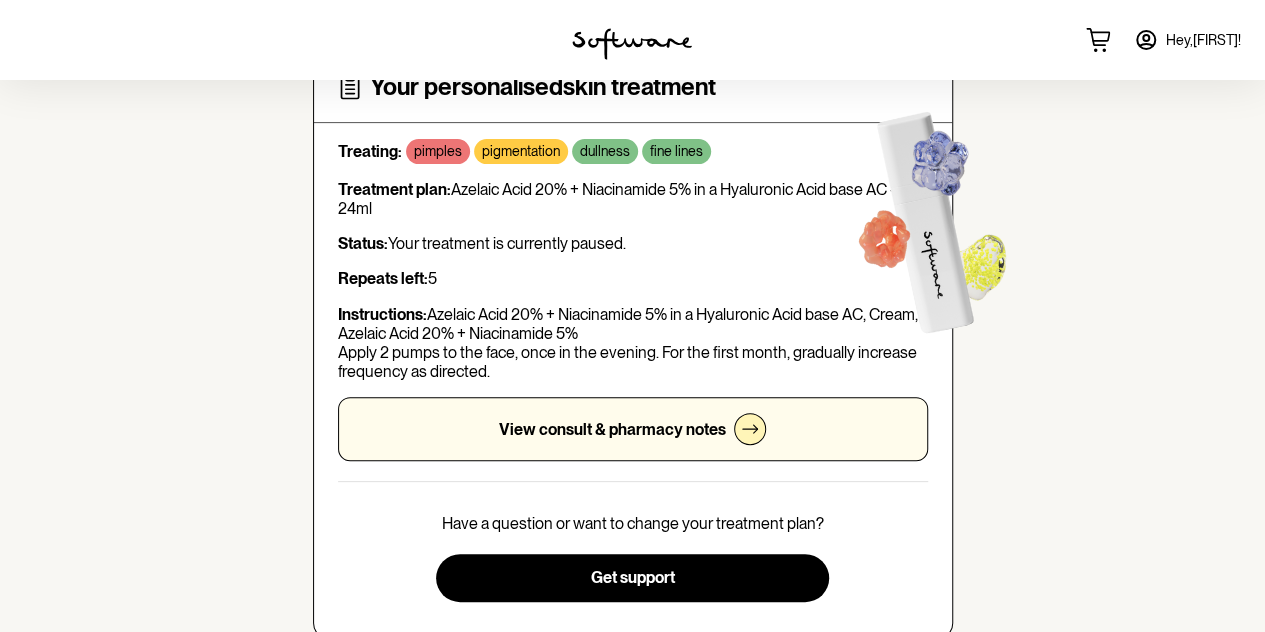 scroll, scrollTop: 210, scrollLeft: 0, axis: vertical 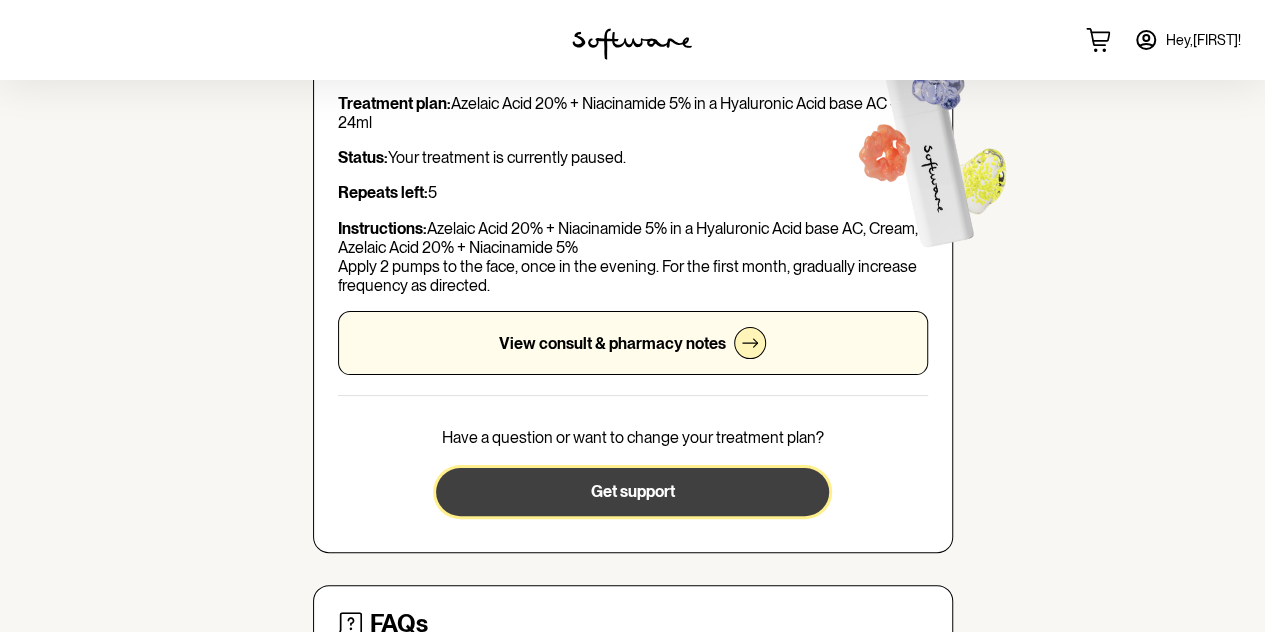 click on "Get support" at bounding box center (632, 492) 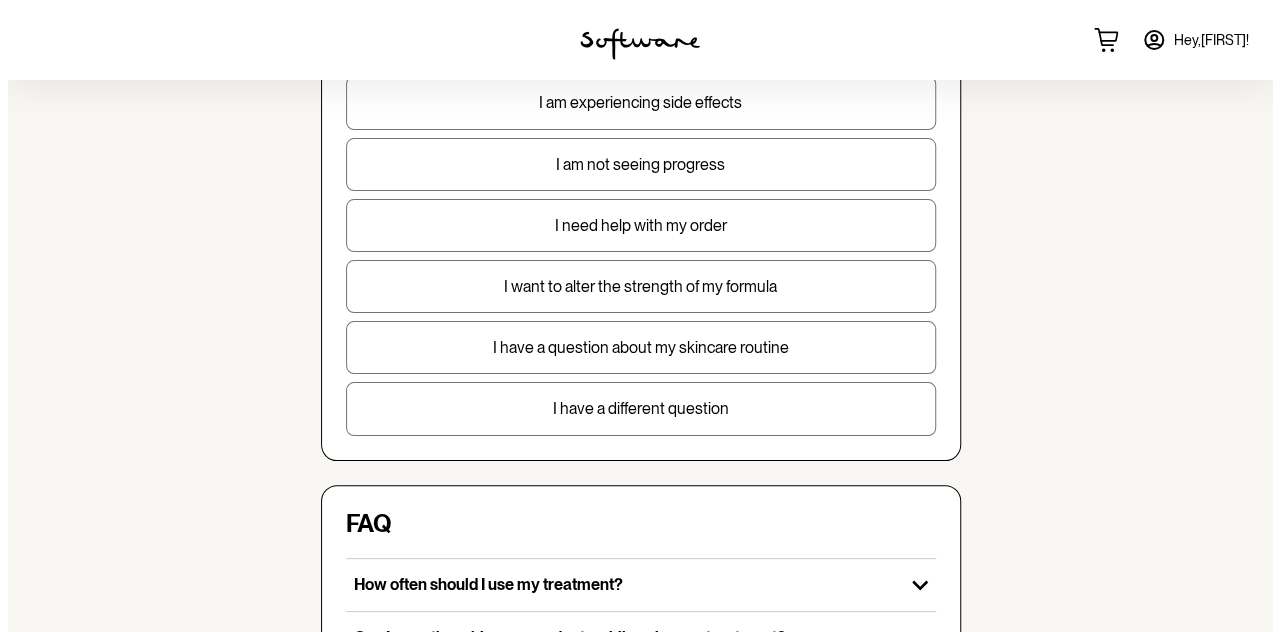 scroll, scrollTop: 237, scrollLeft: 0, axis: vertical 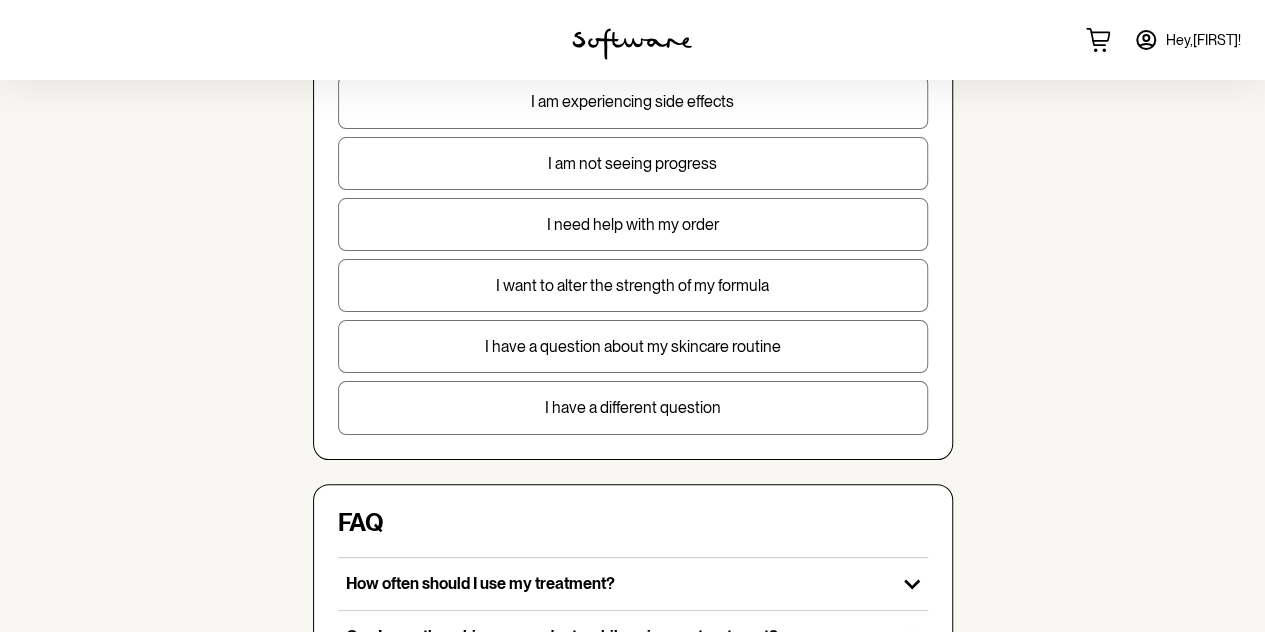 click on "I want to alter the strength of my formula" at bounding box center [633, 285] 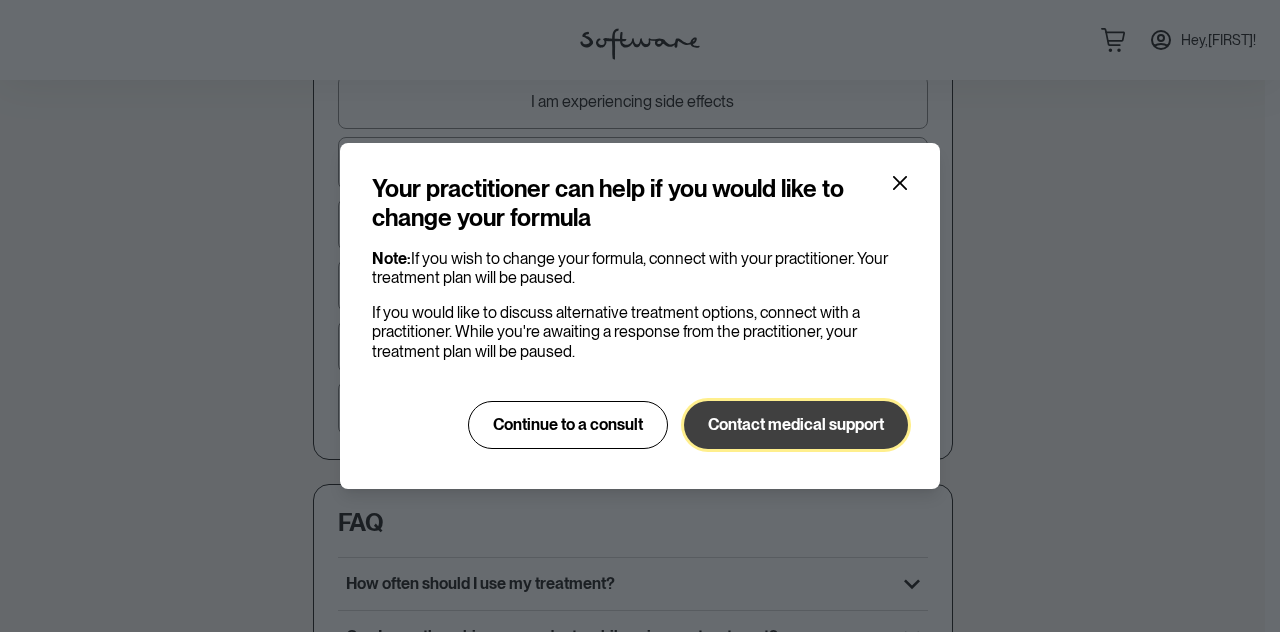 click on "Contact medical support" at bounding box center [796, 424] 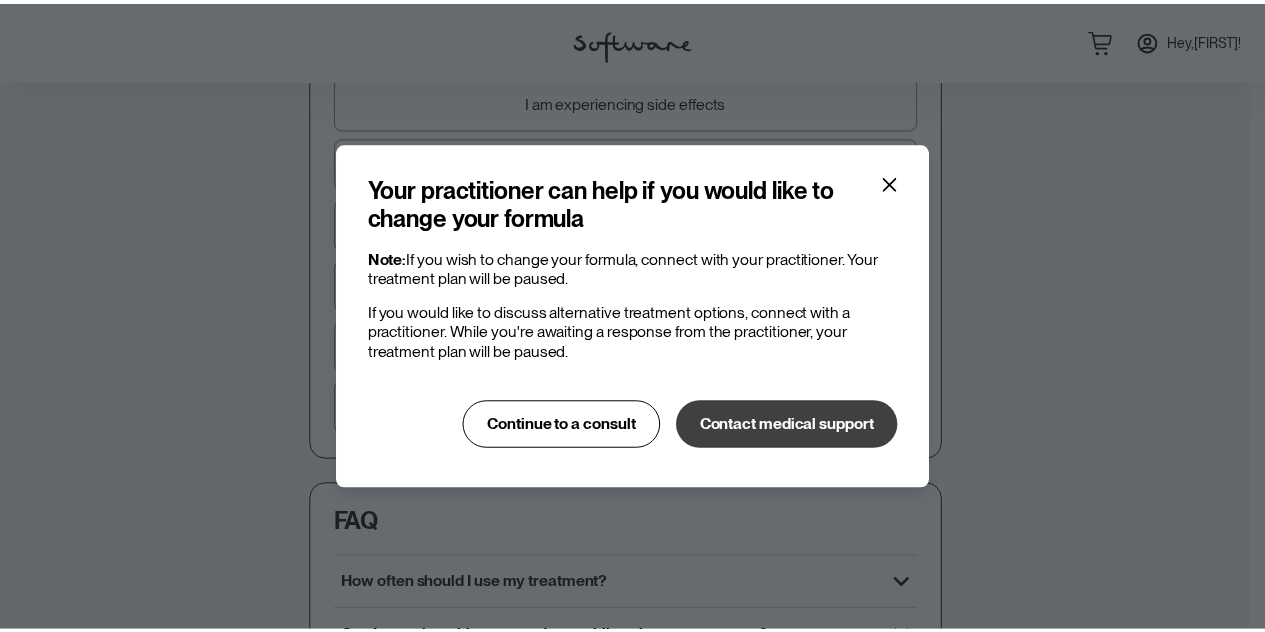 scroll, scrollTop: 0, scrollLeft: 0, axis: both 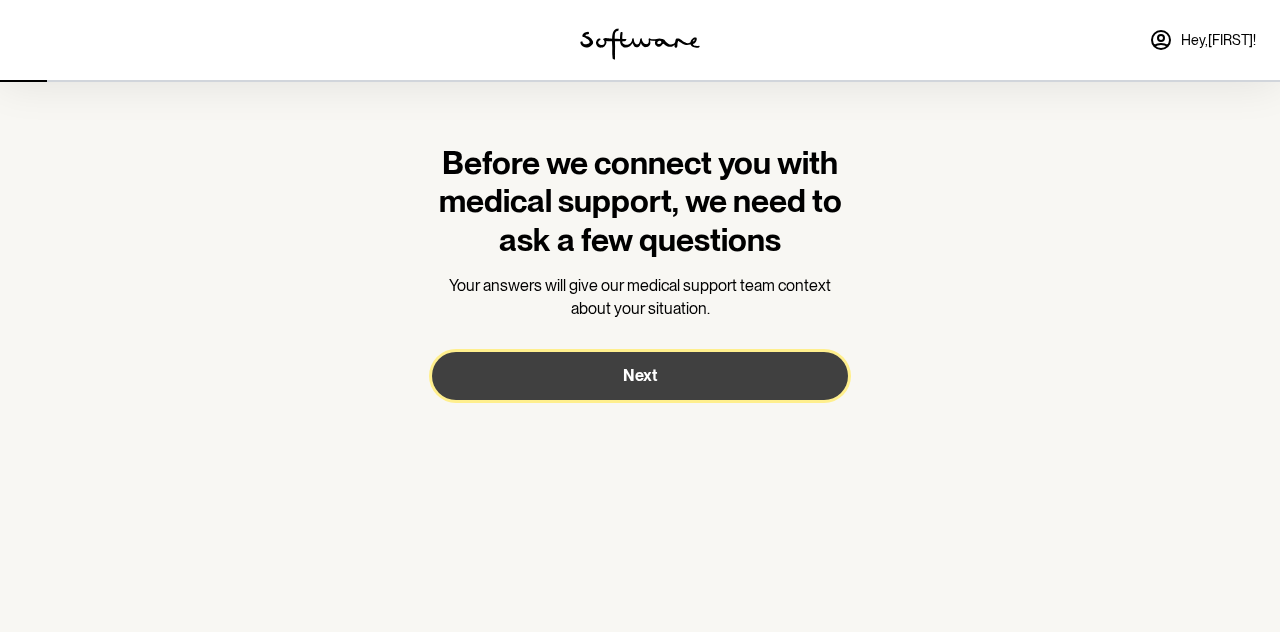 click on "Next" at bounding box center [640, 376] 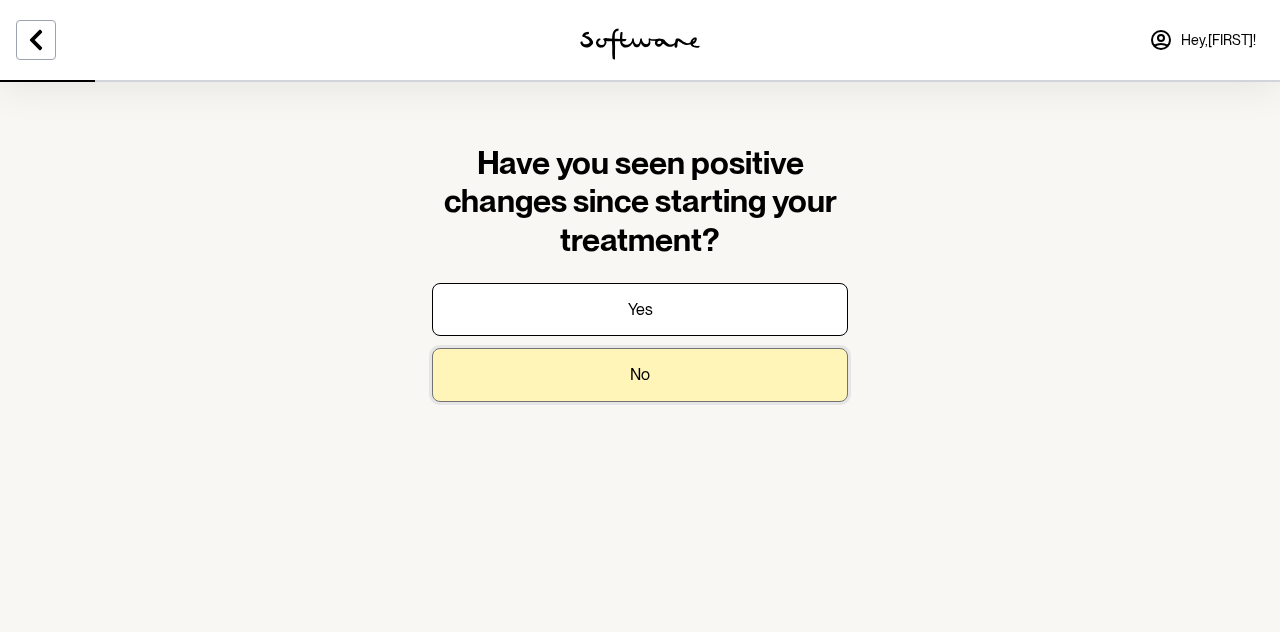 click on "No" at bounding box center [640, 309] 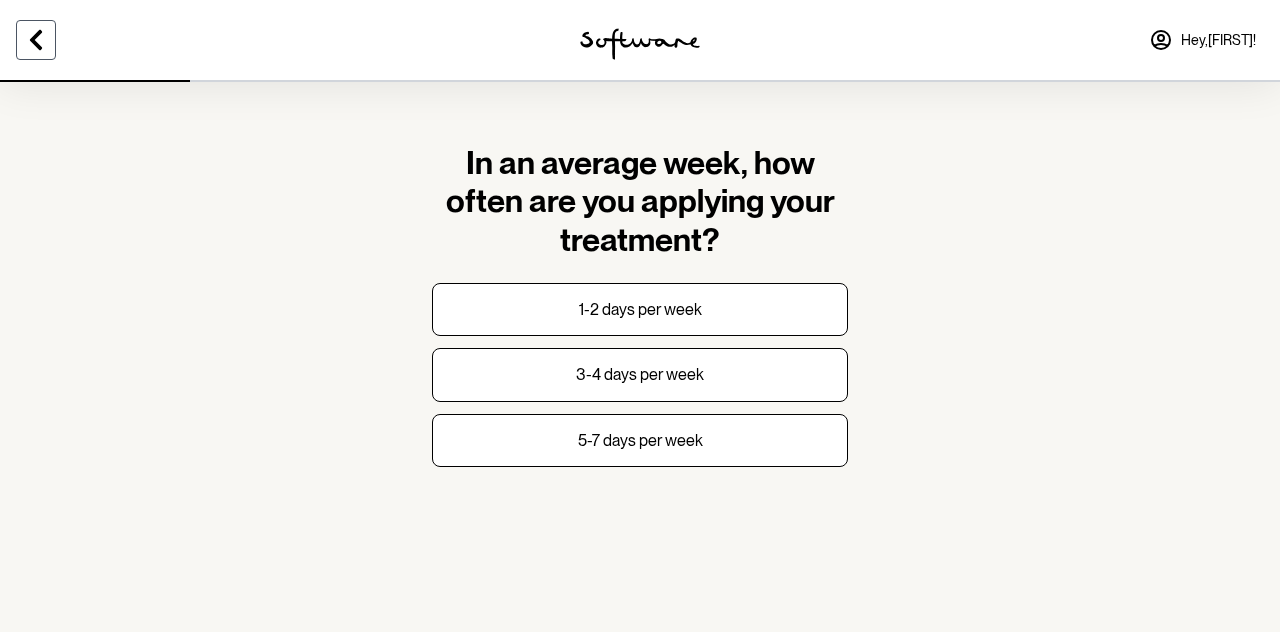 click at bounding box center [36, 40] 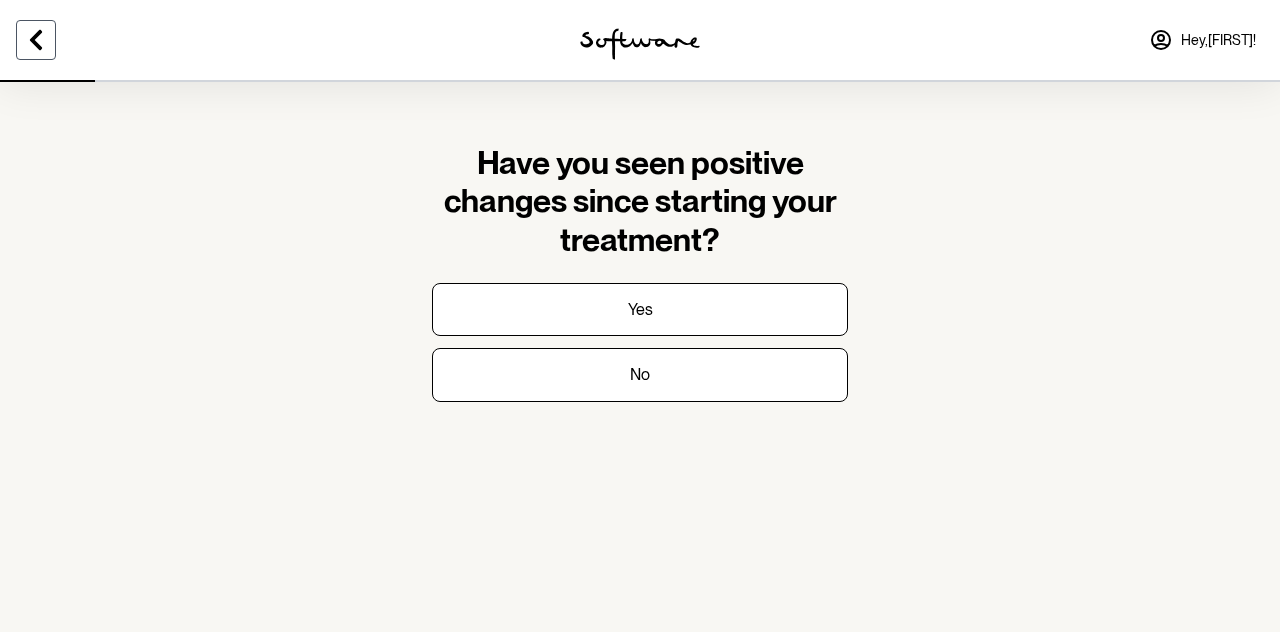 click at bounding box center [36, 40] 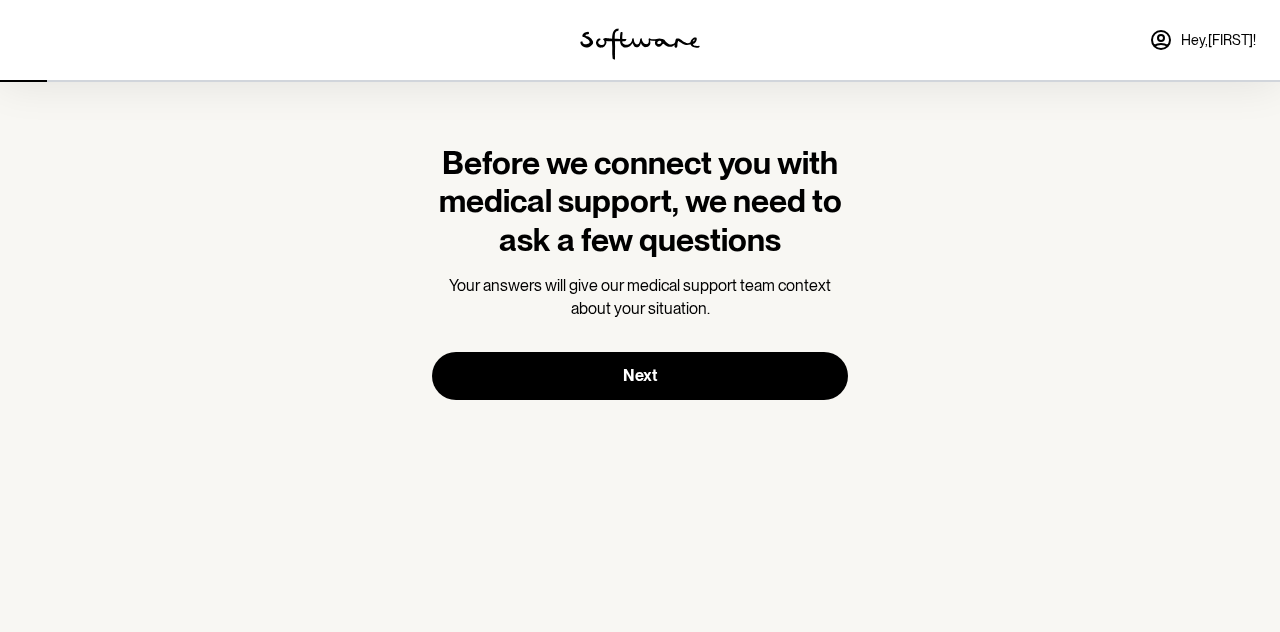click at bounding box center [213, 40] 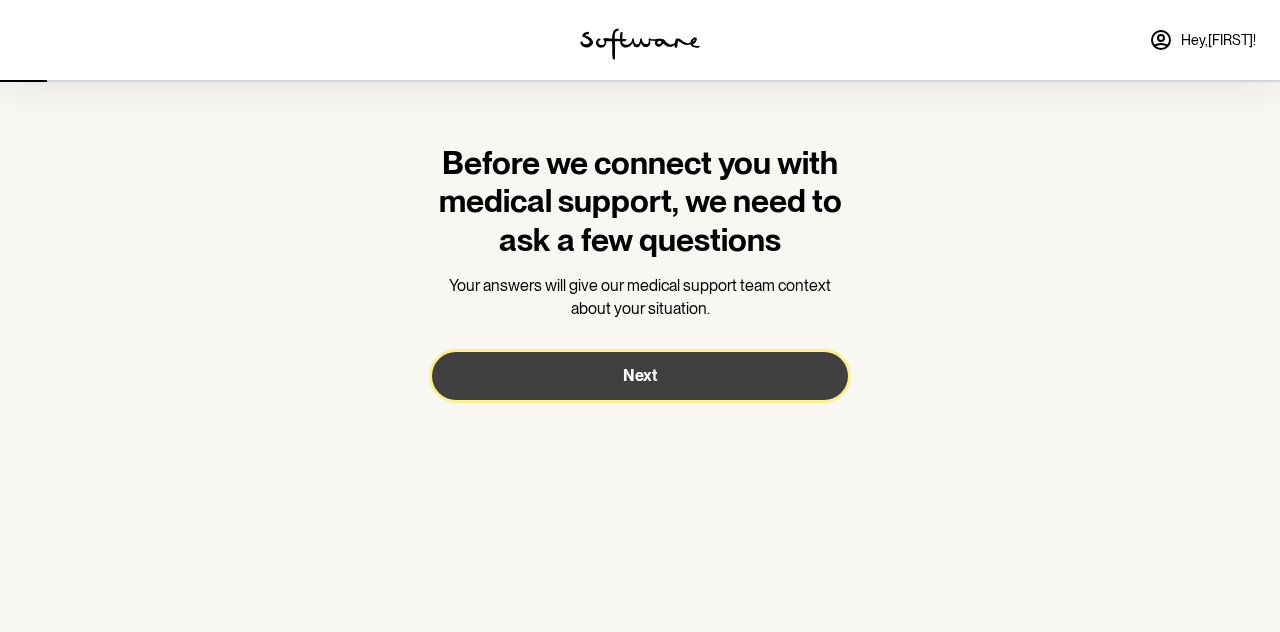 click on "Next" at bounding box center [640, 376] 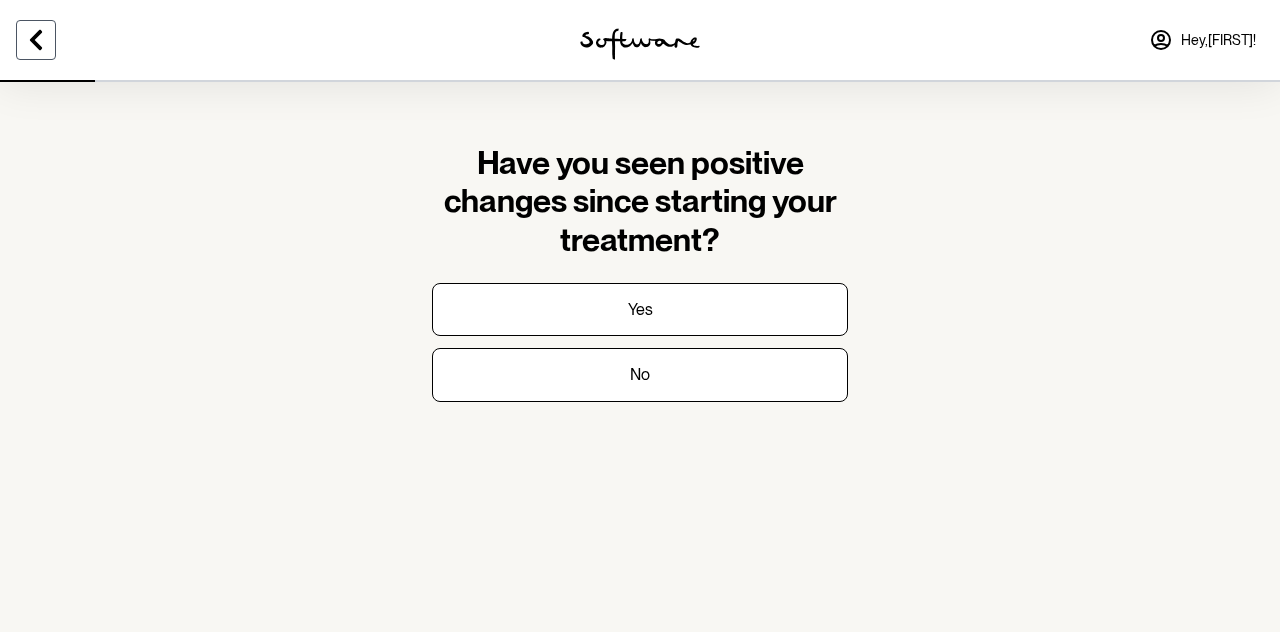 click at bounding box center [36, 40] 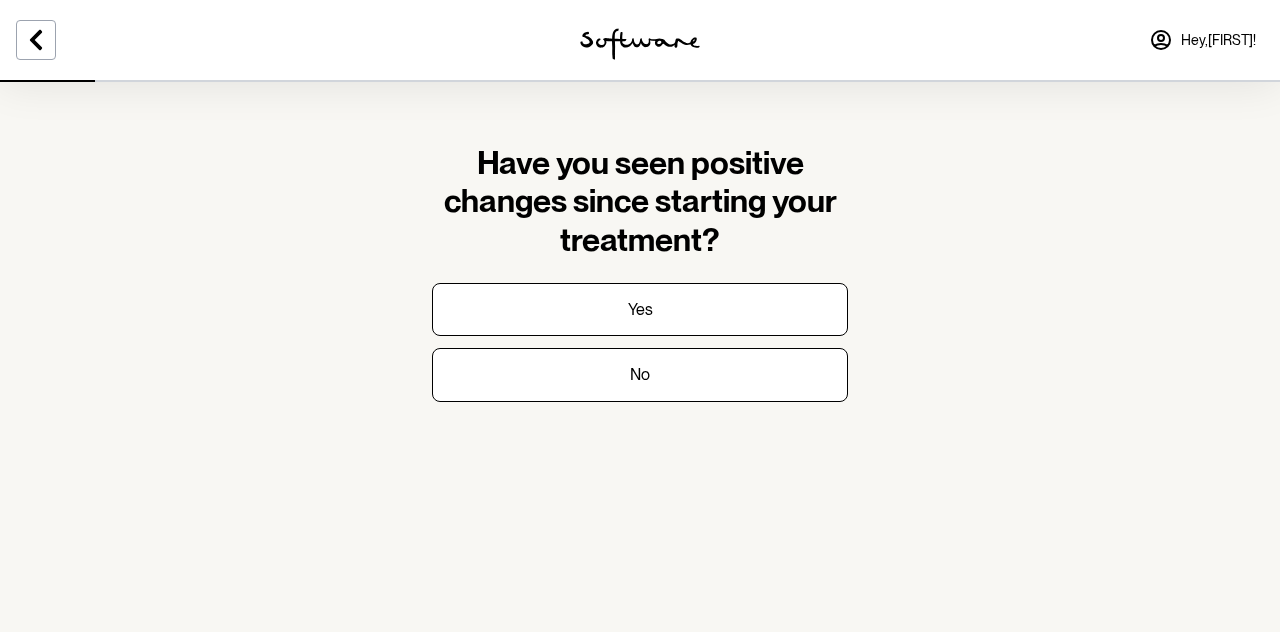 drag, startPoint x: 8, startPoint y: 55, endPoint x: 57, endPoint y: 44, distance: 50.219517 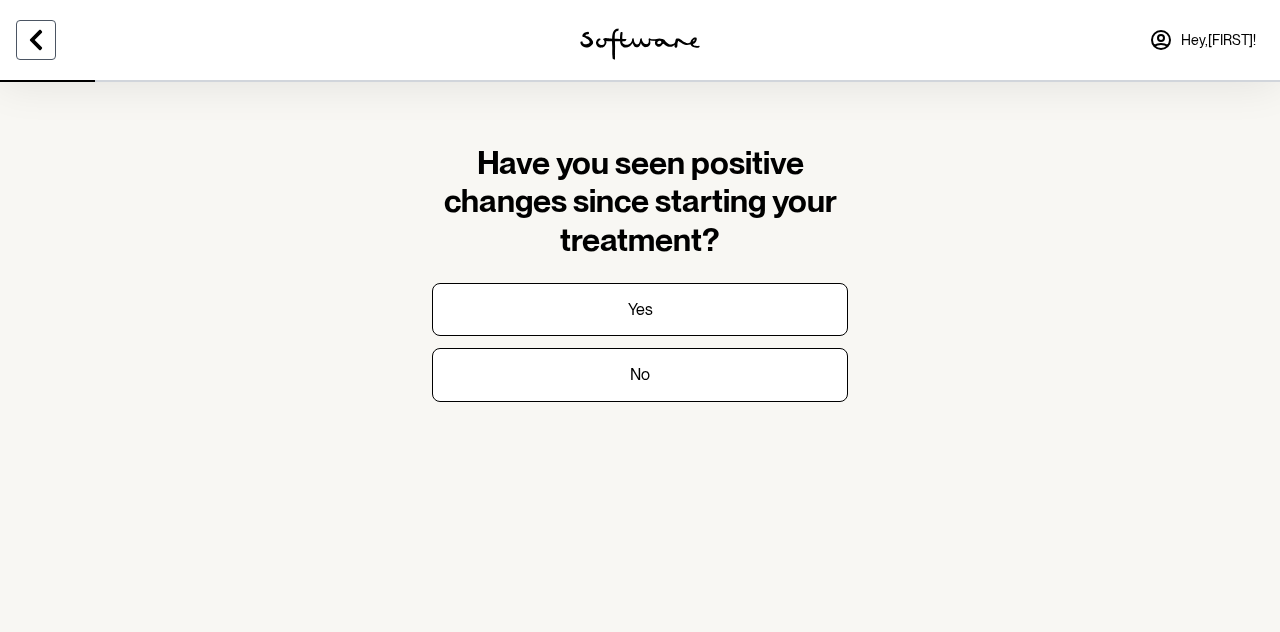 click at bounding box center [36, 40] 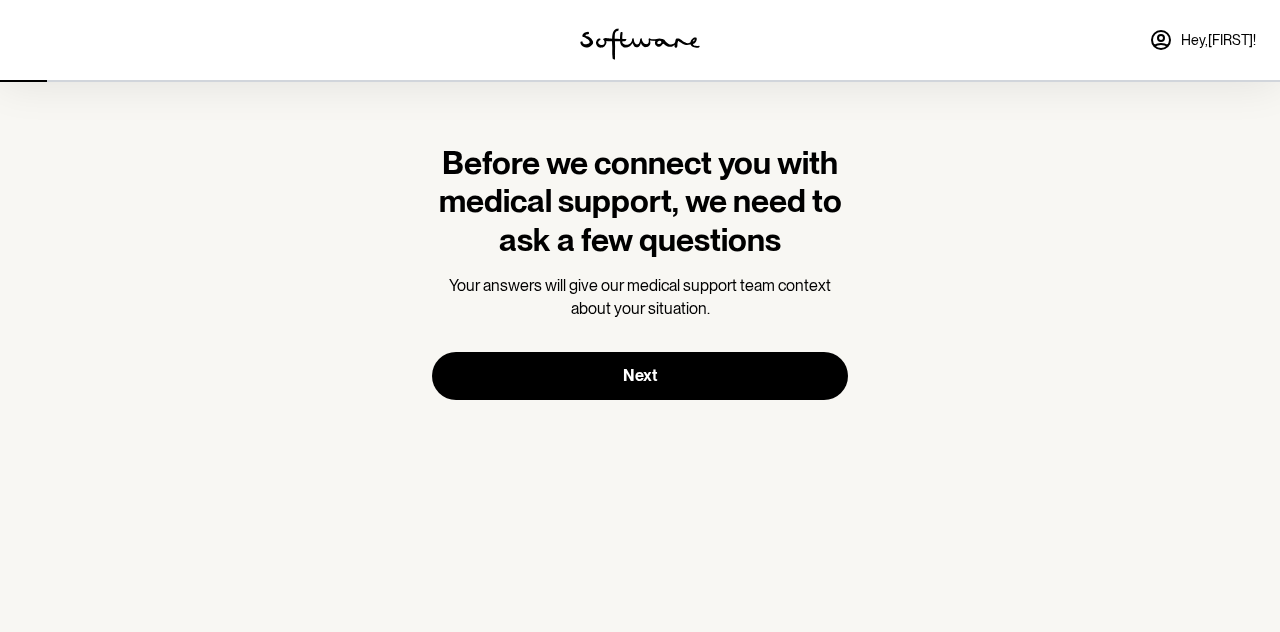 click at bounding box center [213, 40] 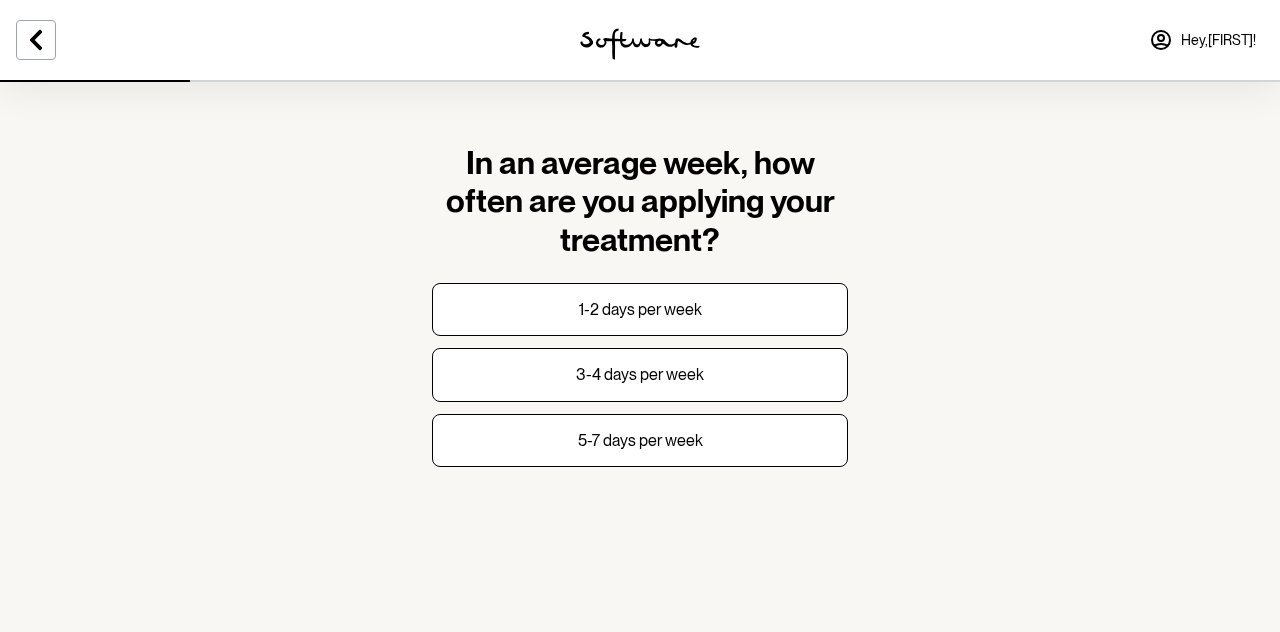 click on "Hey, [FIRST] !" at bounding box center [1202, 40] 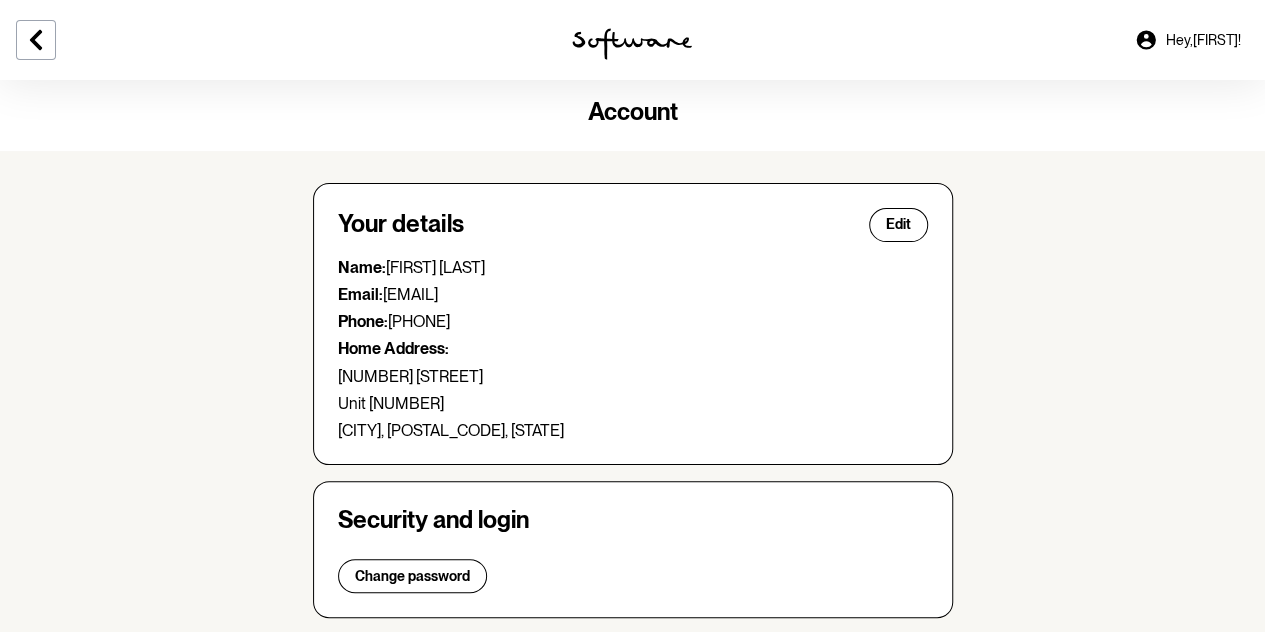 scroll, scrollTop: 0, scrollLeft: 0, axis: both 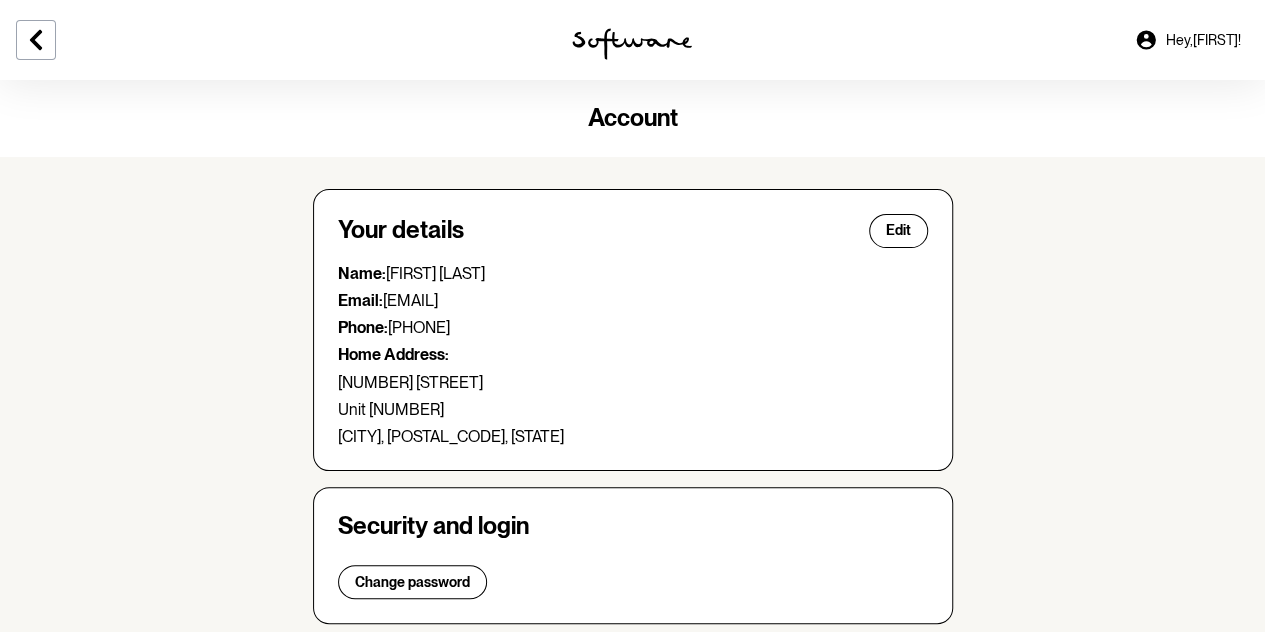 click at bounding box center (632, 44) 